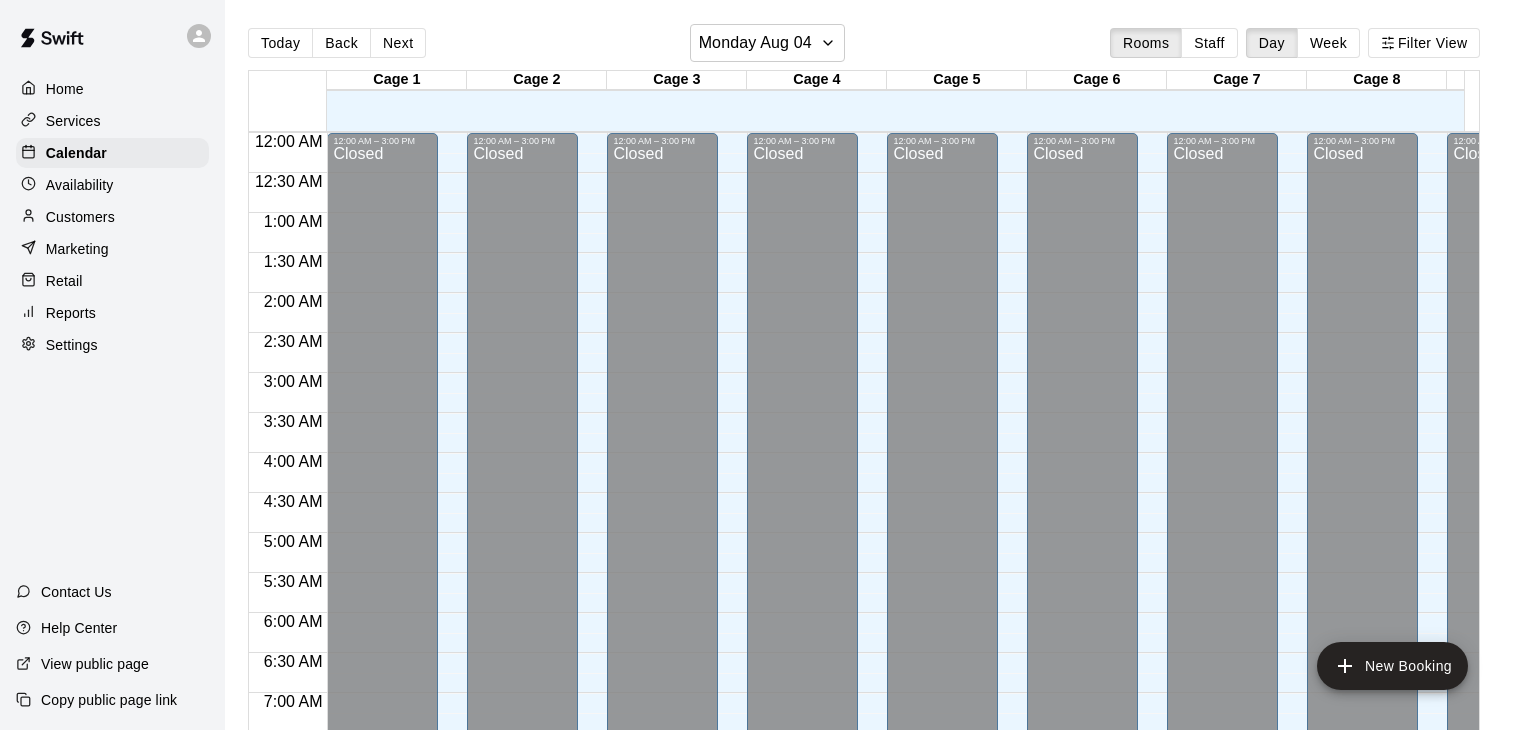 scroll, scrollTop: 0, scrollLeft: 0, axis: both 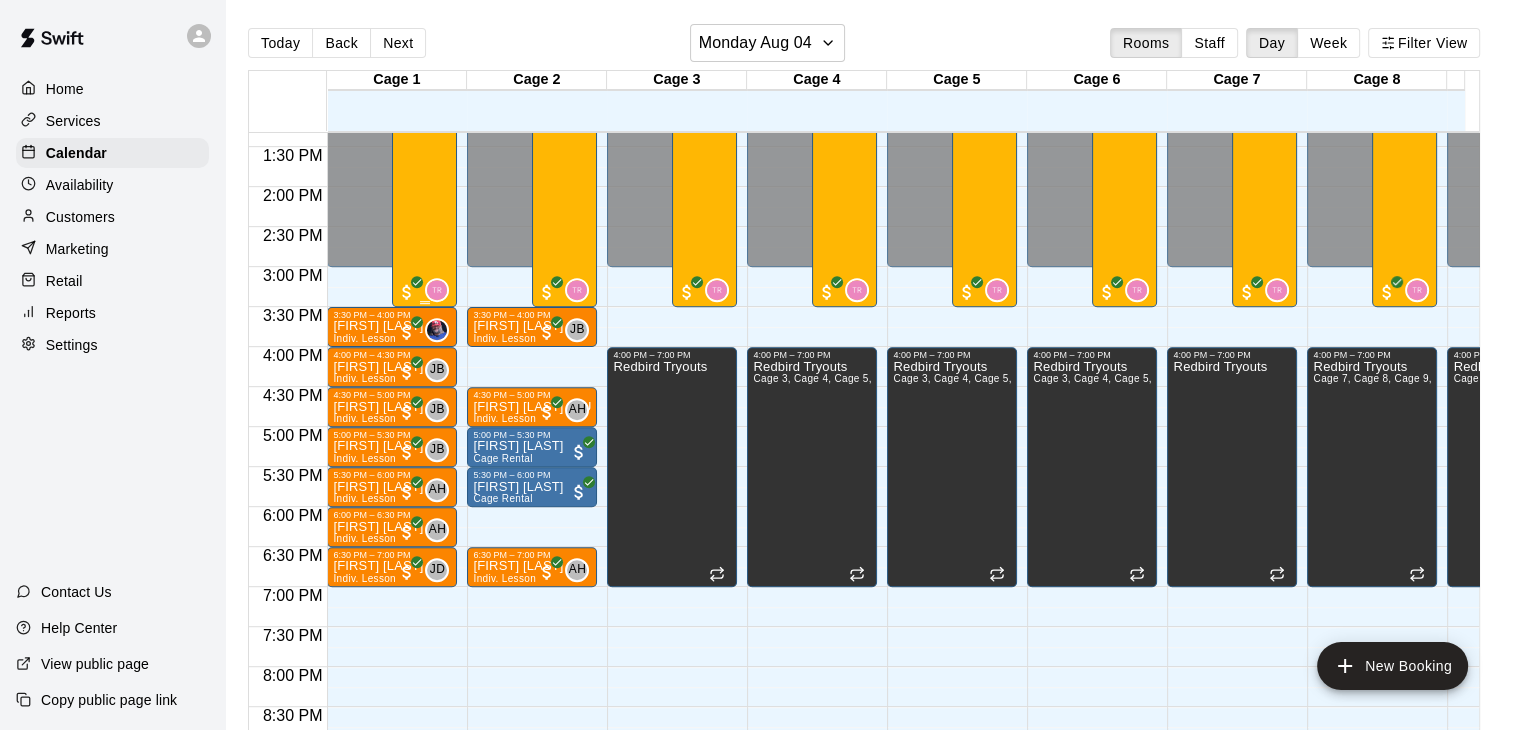 click on "314 Summer Camp | Week 9 (Full Day) 24/50 spots" at bounding box center [424, 165] 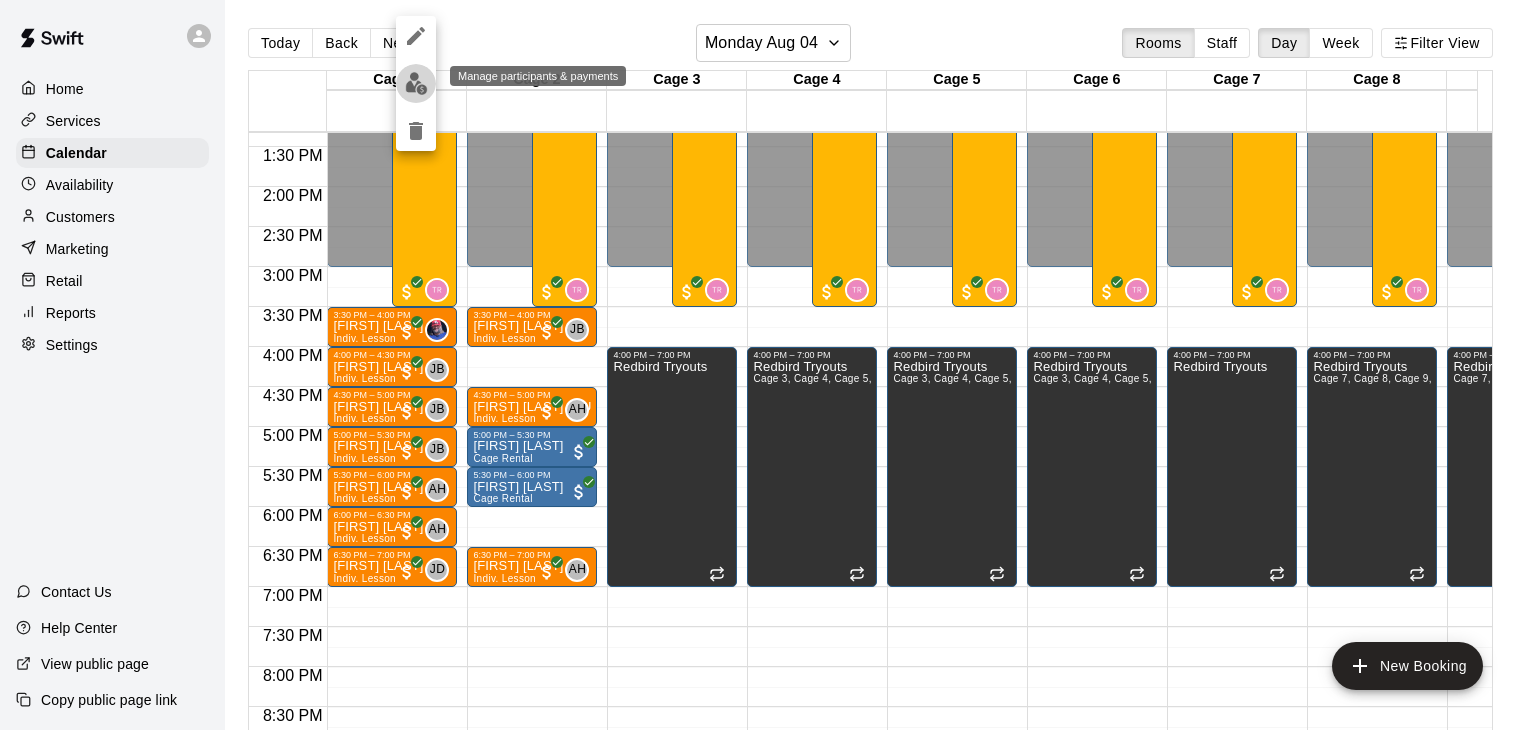 click at bounding box center [416, 83] 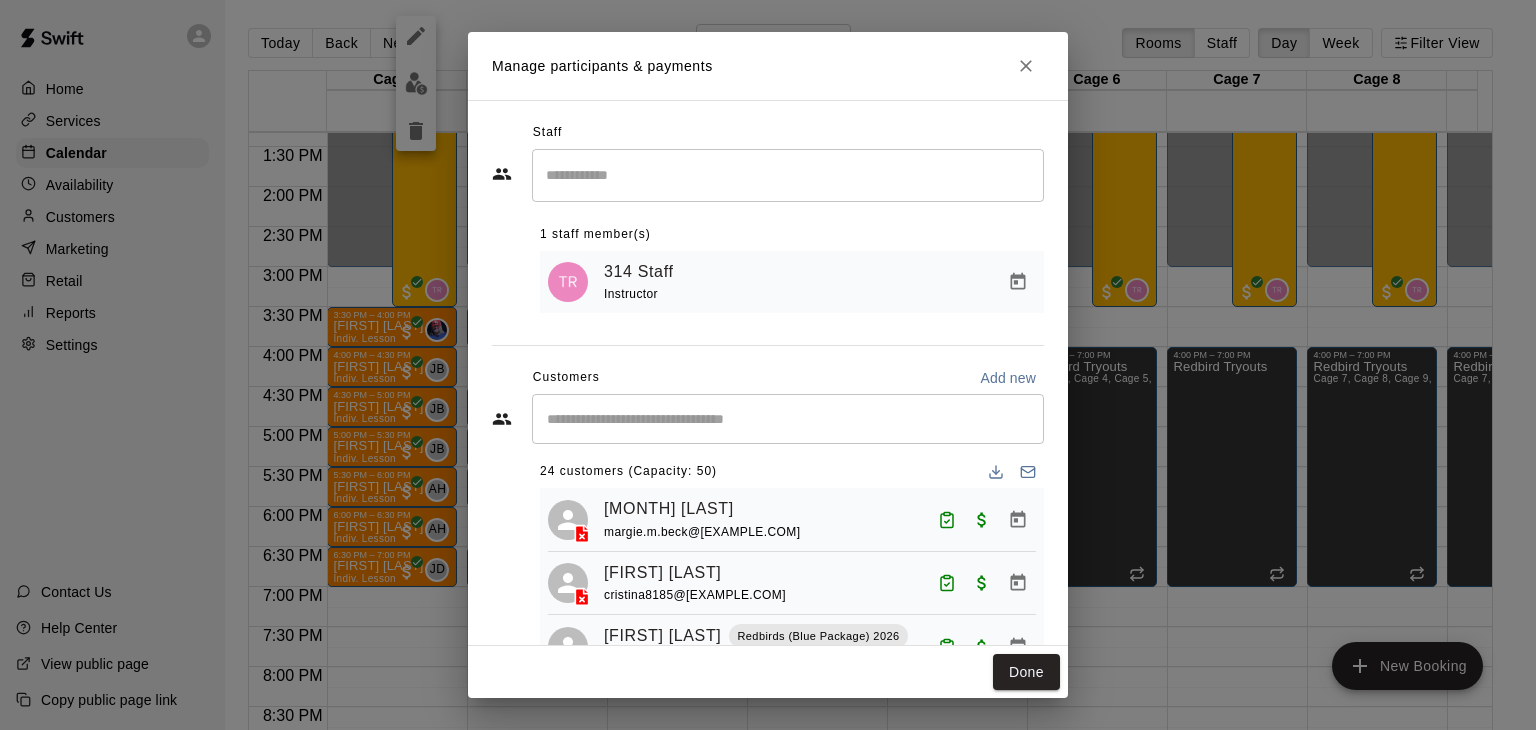 scroll, scrollTop: 0, scrollLeft: 0, axis: both 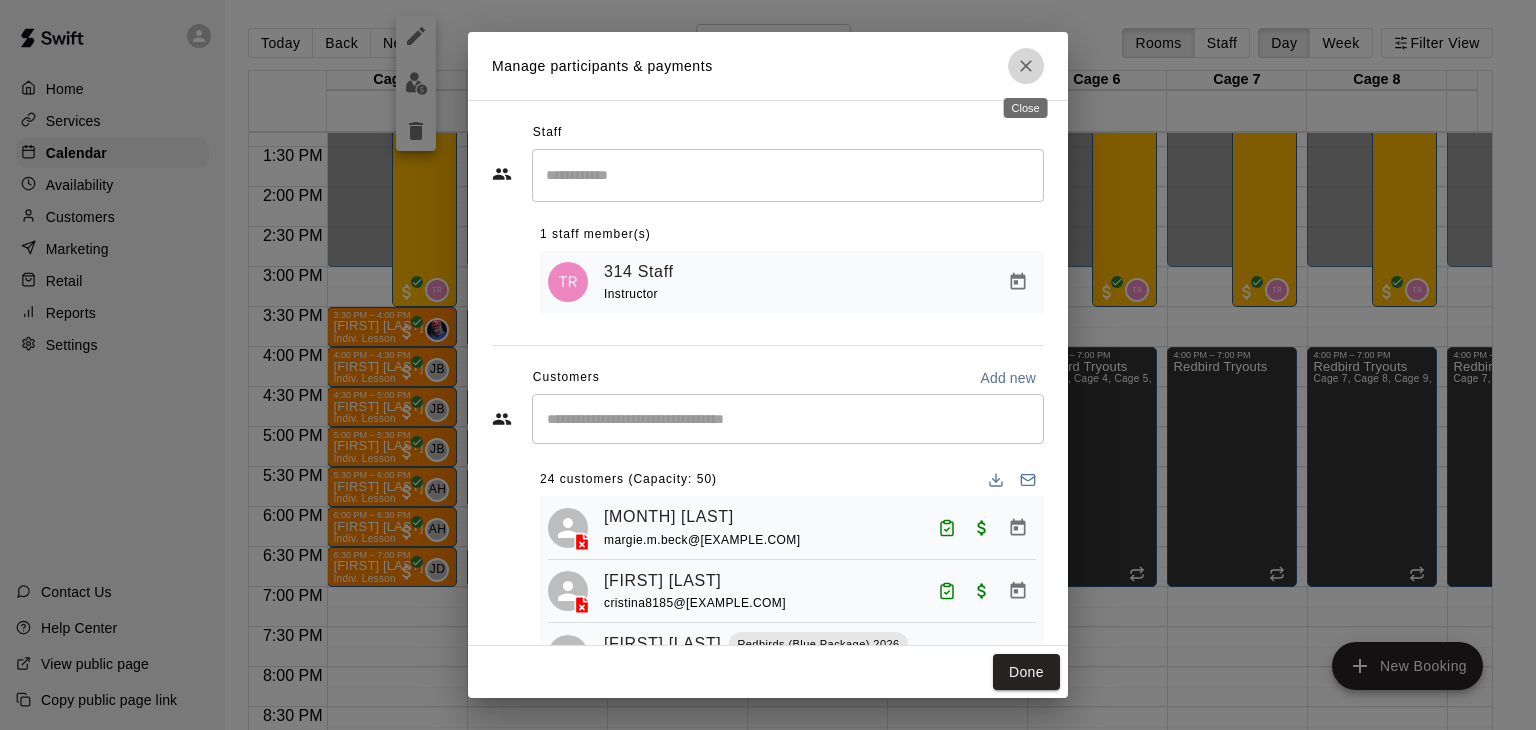 click 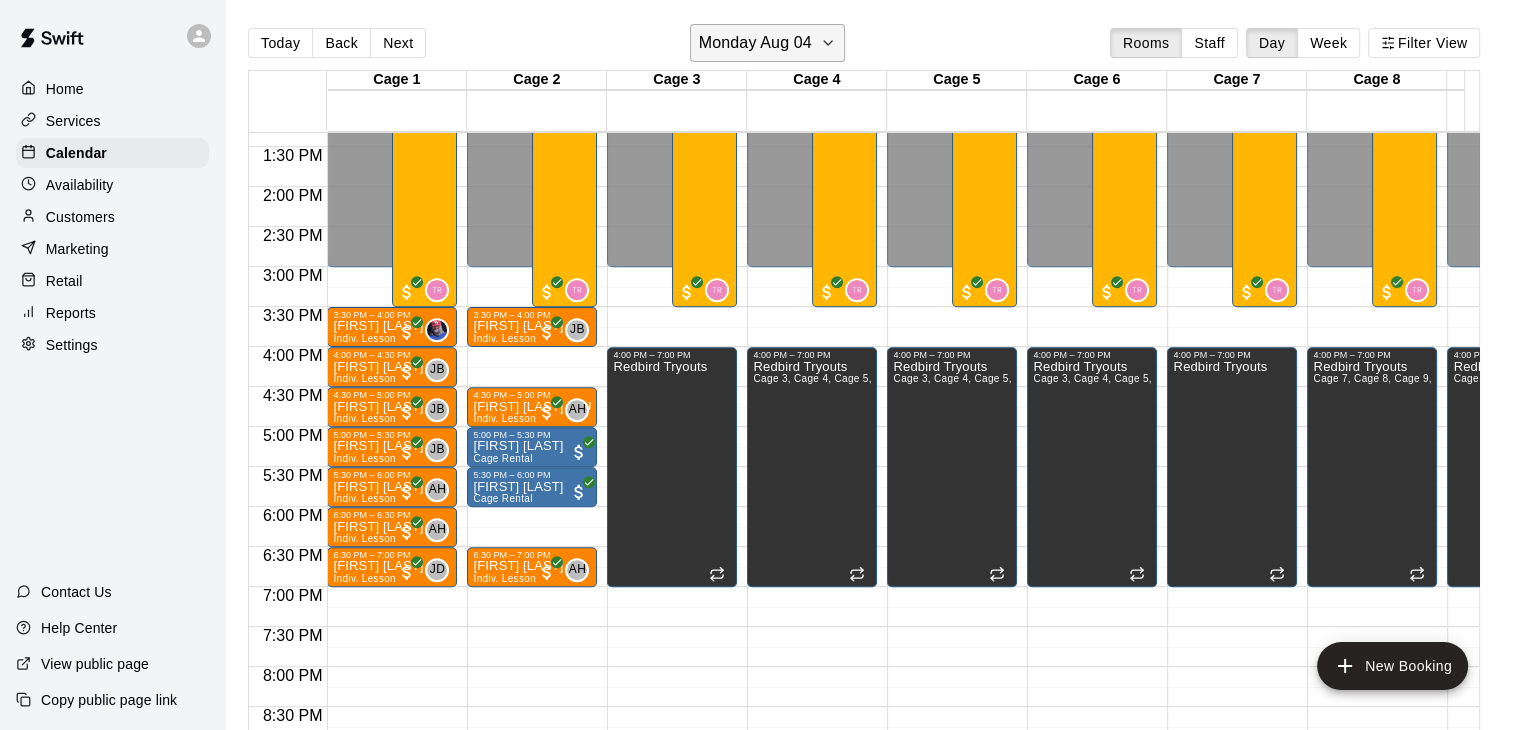 click on "Monday Aug 04" at bounding box center [755, 43] 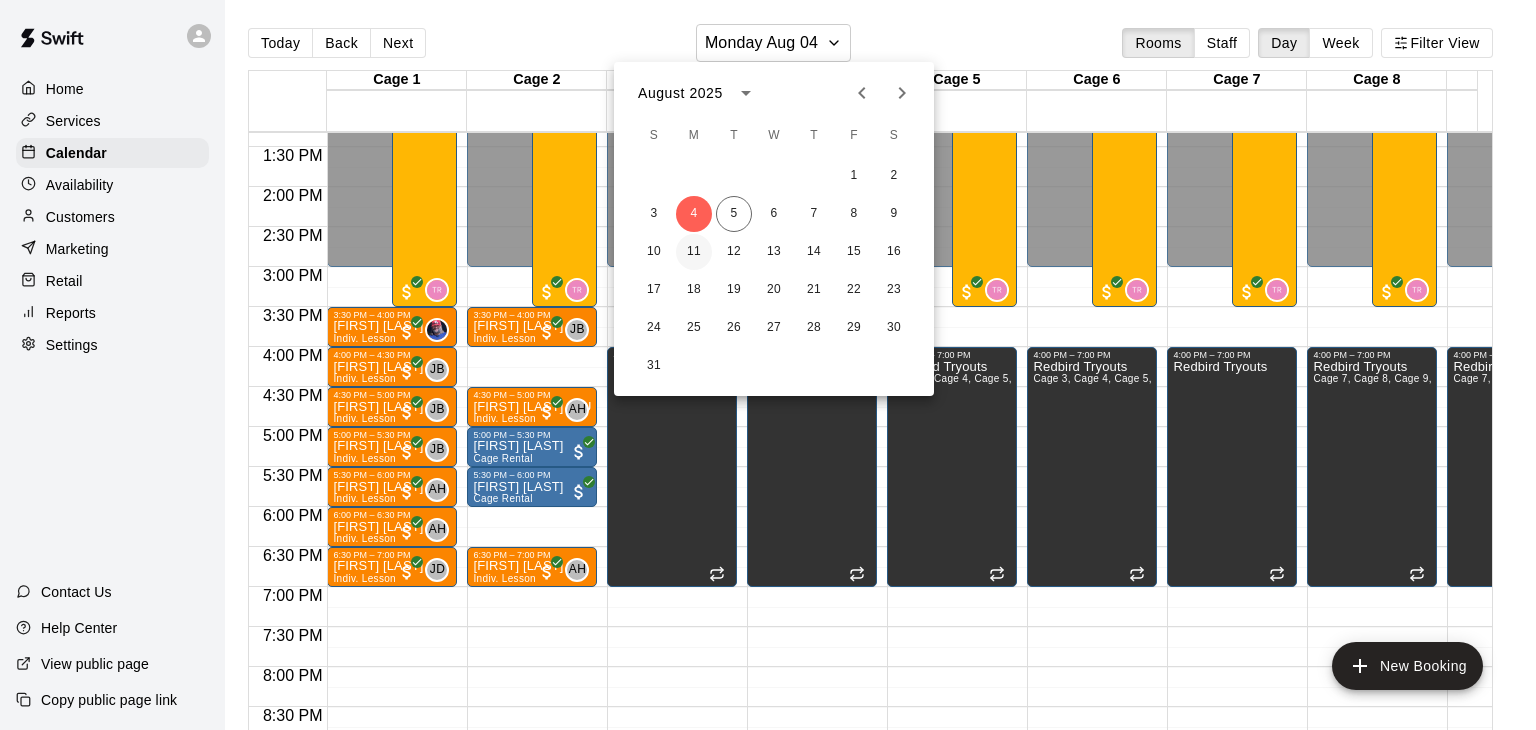 click on "11" at bounding box center [694, 252] 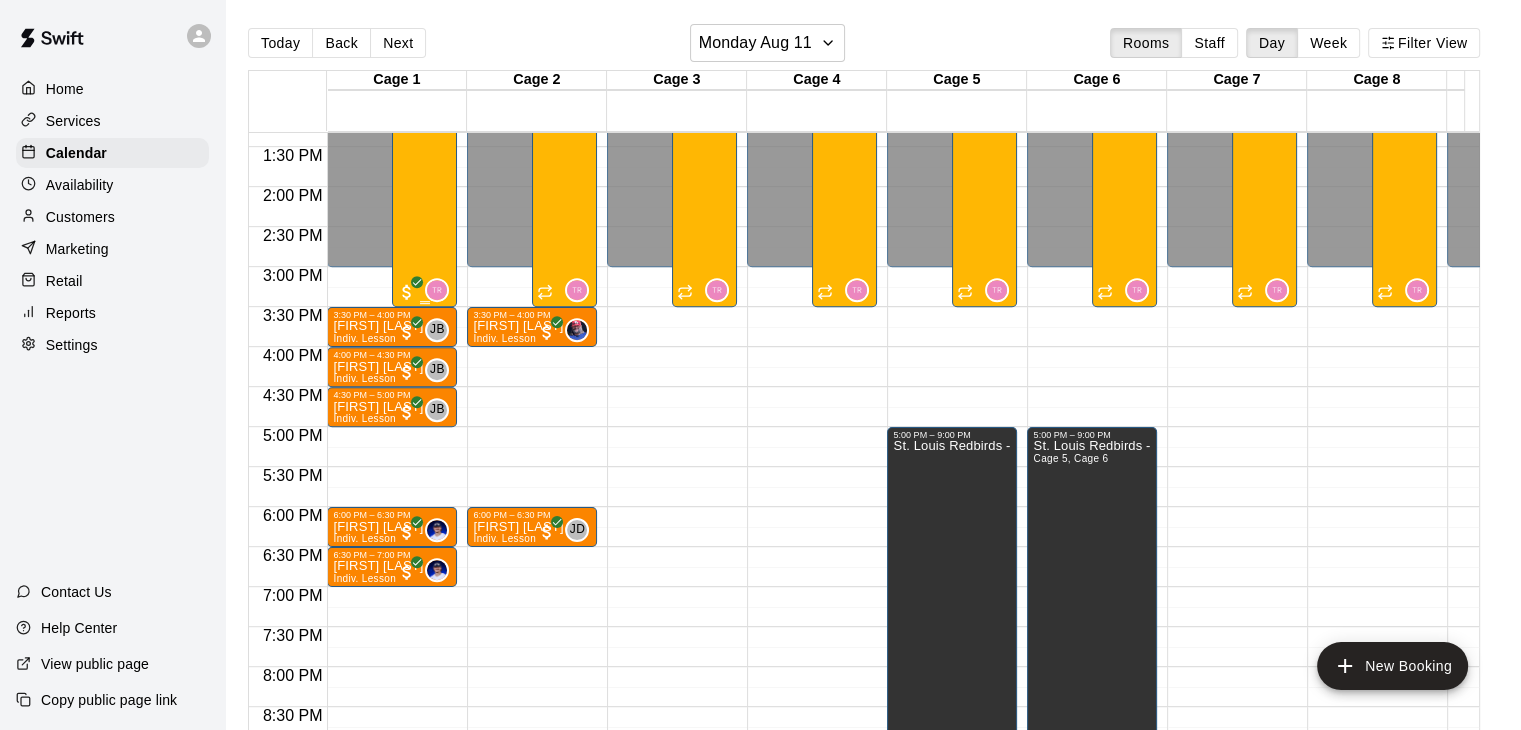 click on "314 Summer Camp | Week 10 (Full Day) 29/50 spots" at bounding box center [424, 165] 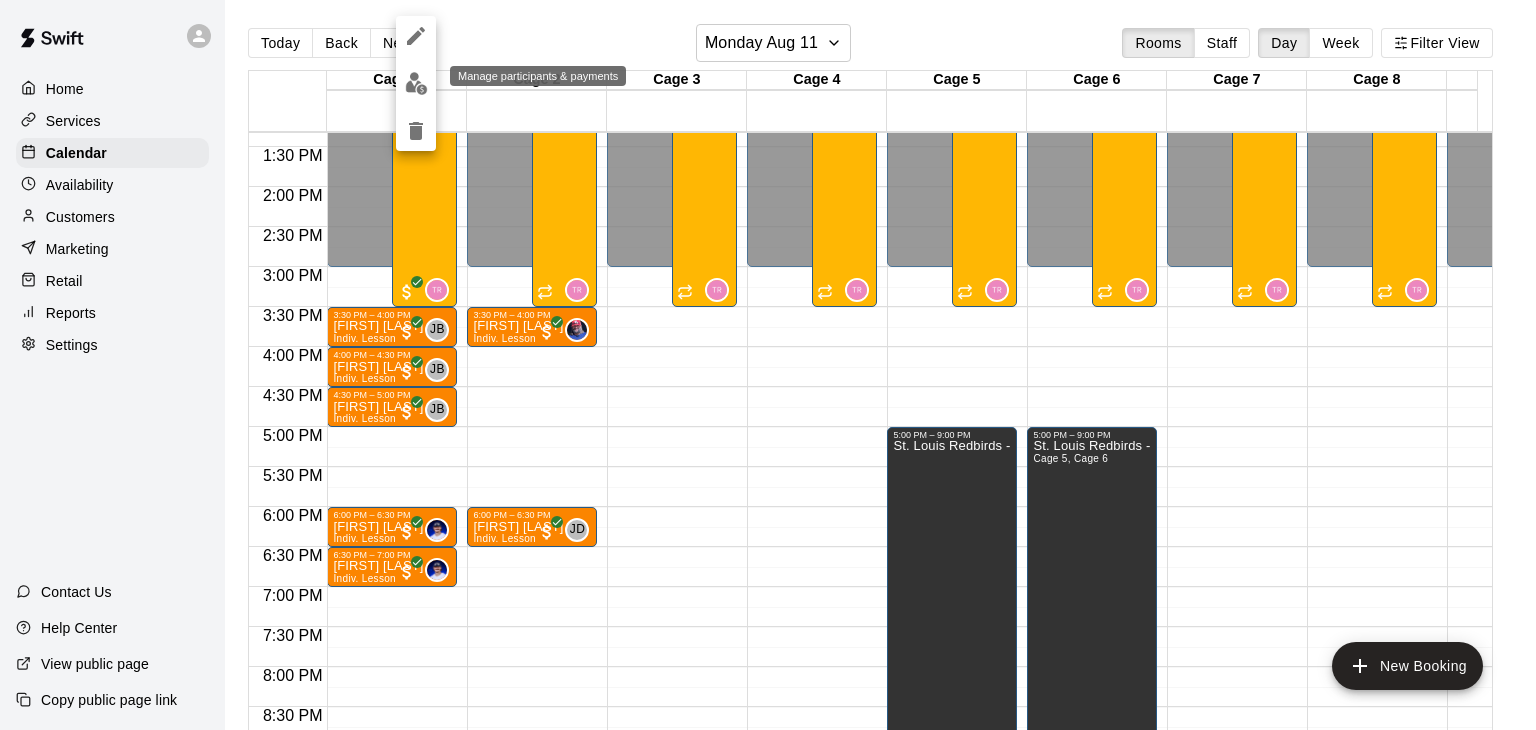 click at bounding box center (416, 83) 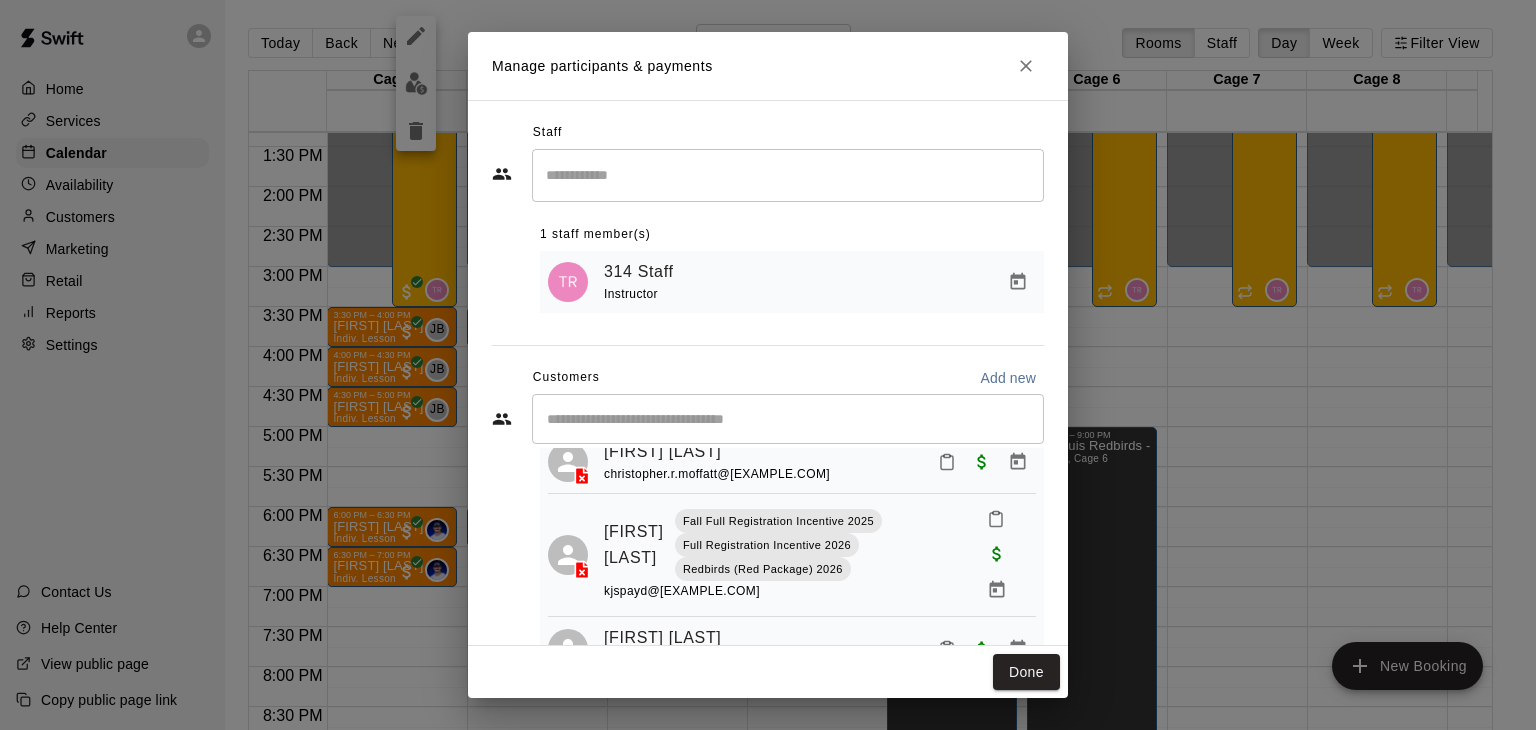 scroll, scrollTop: 2240, scrollLeft: 0, axis: vertical 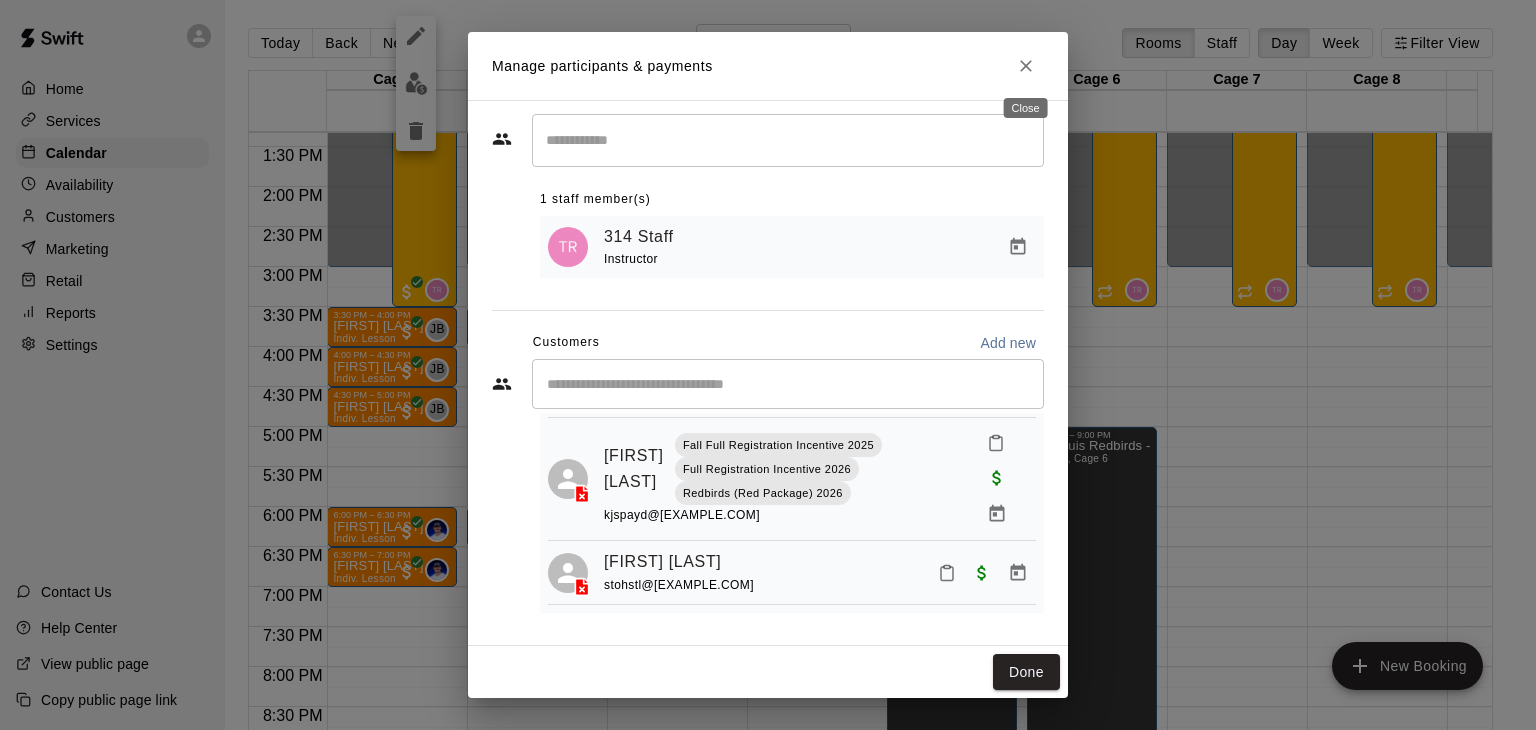 click 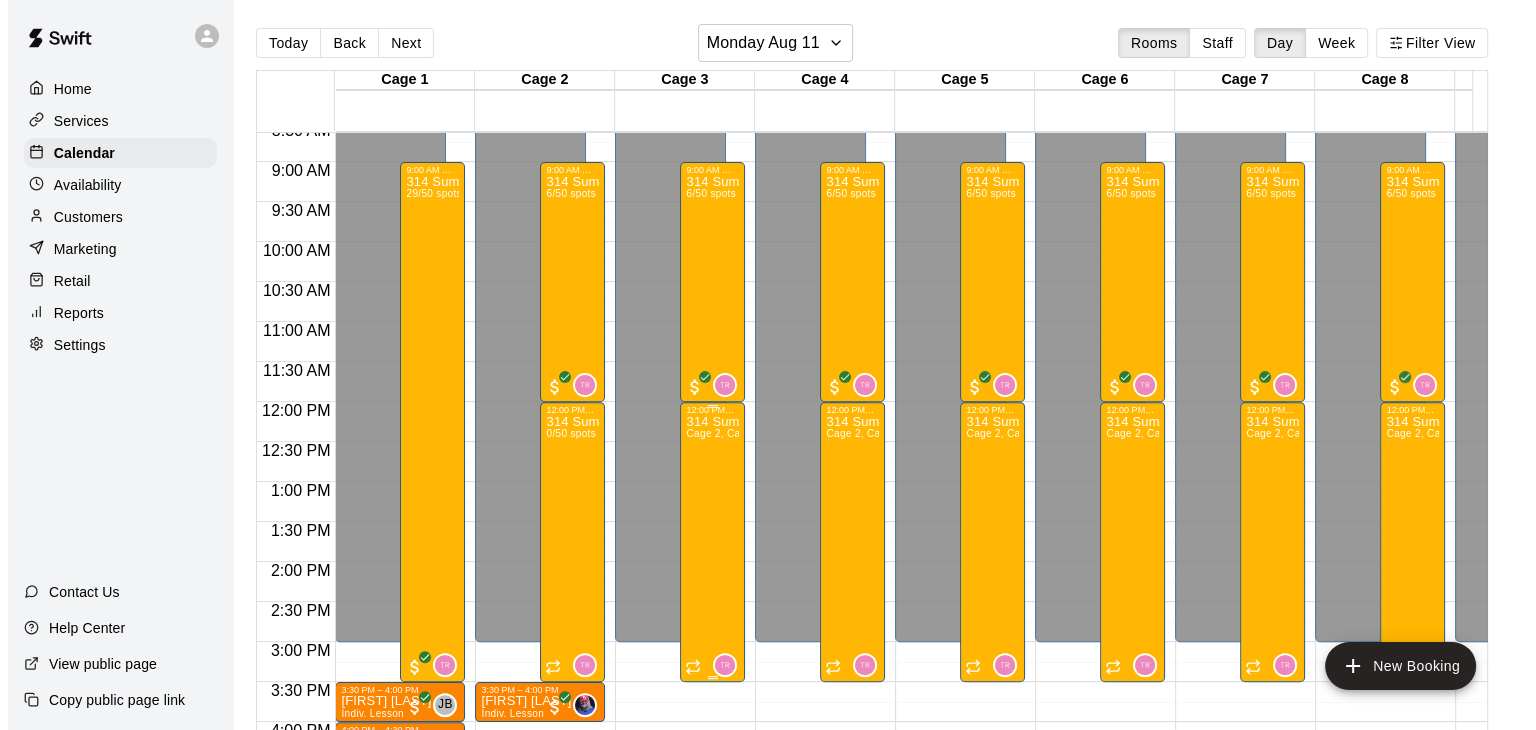scroll, scrollTop: 687, scrollLeft: 0, axis: vertical 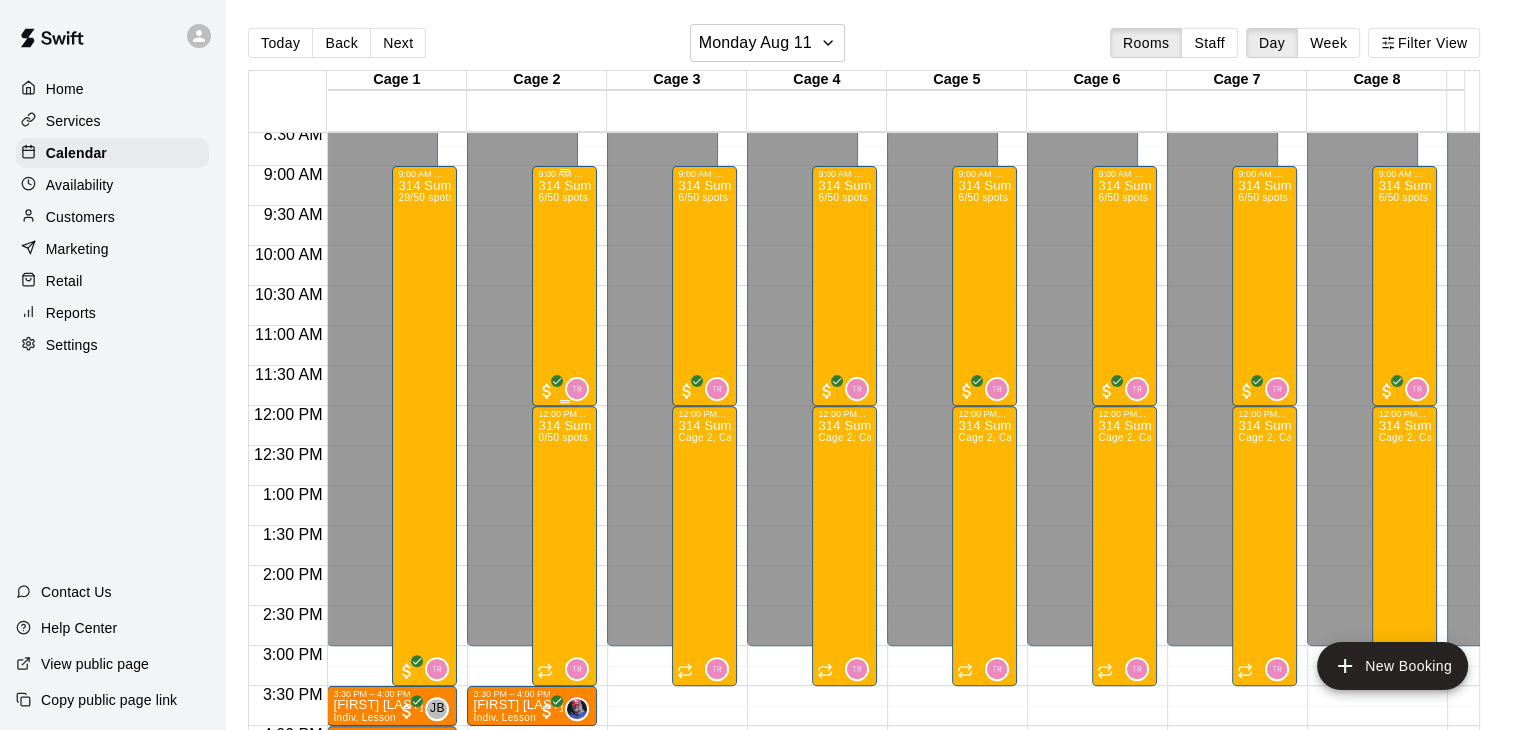 click on "314 Summer Camp | Week 10 (Morning) 6/50 spots" at bounding box center (564, 544) 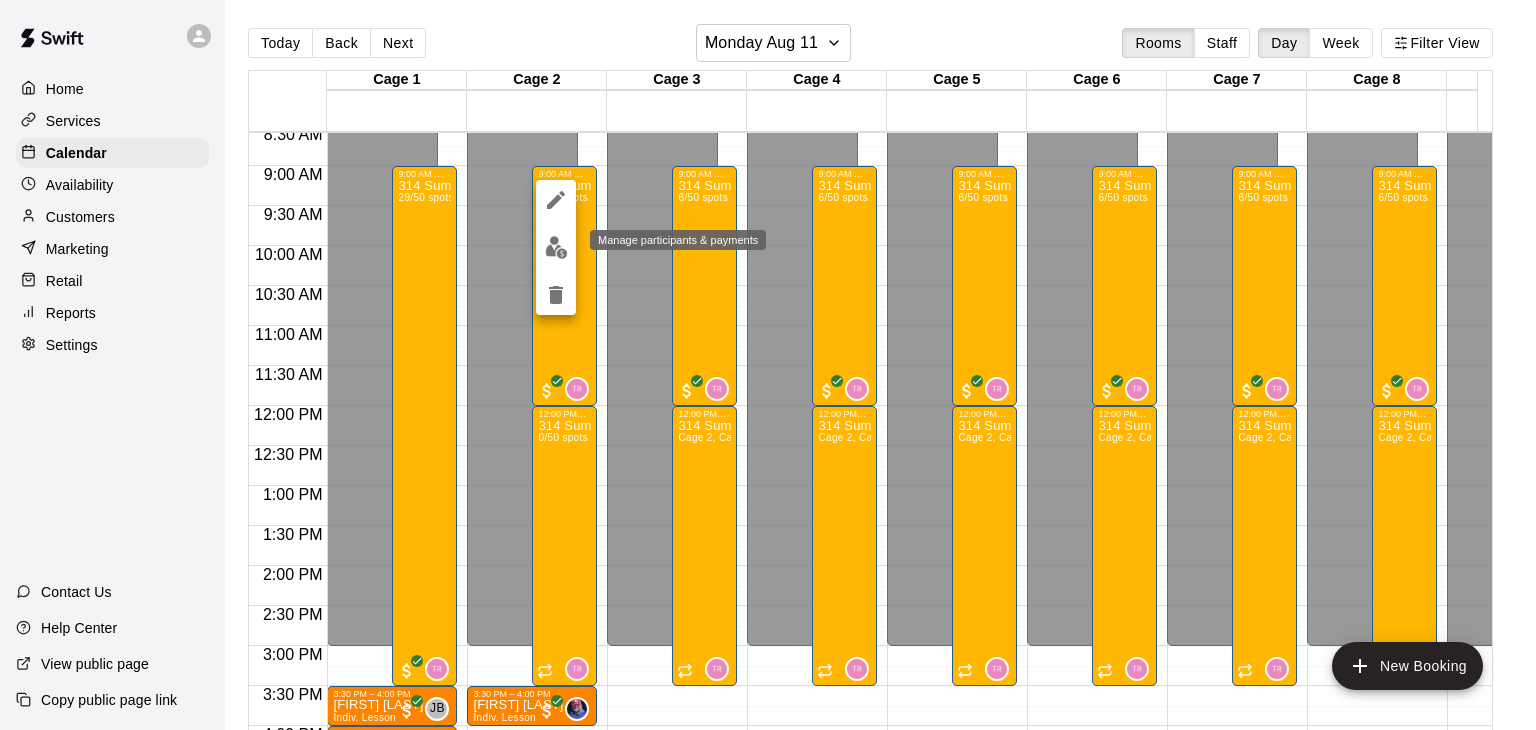 click at bounding box center [556, 247] 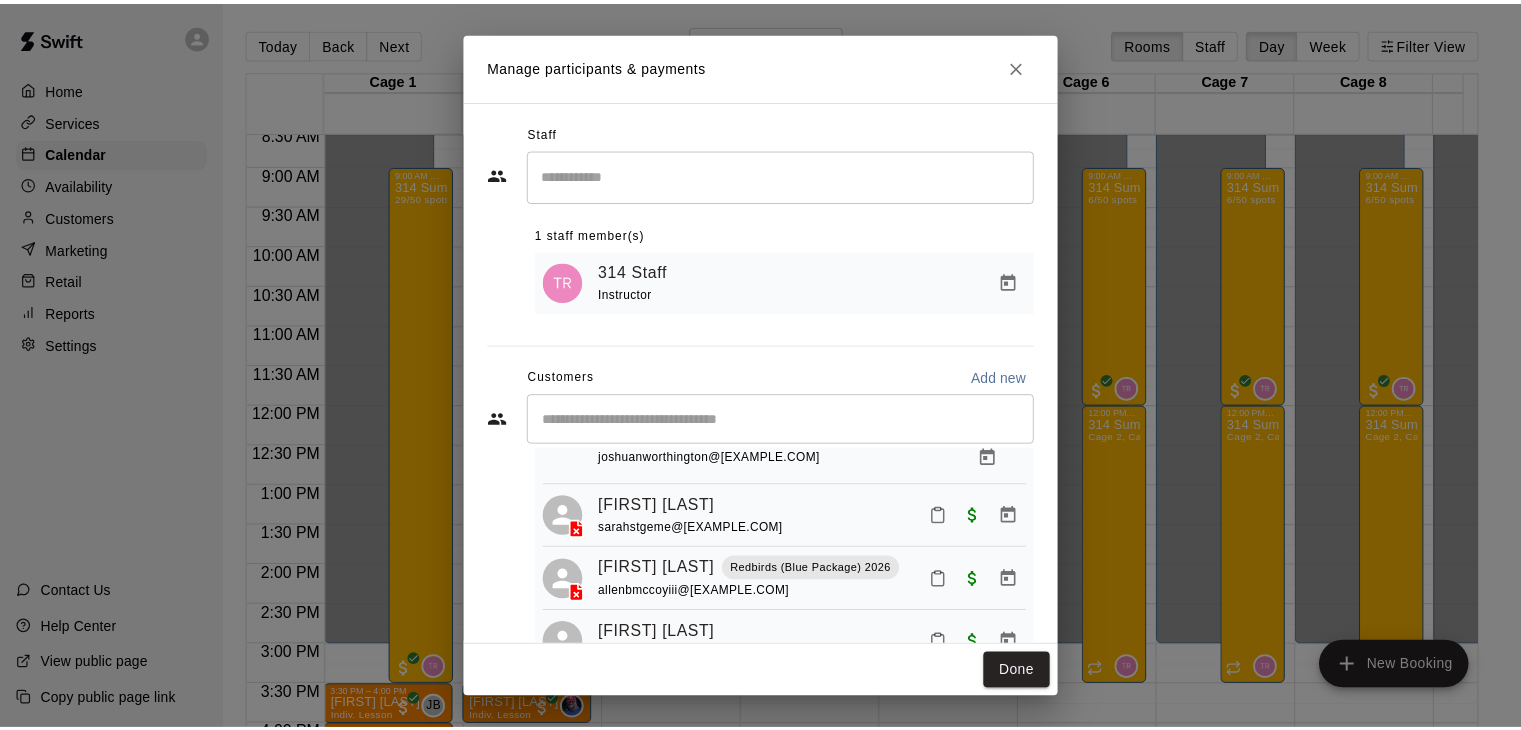 scroll, scrollTop: 0, scrollLeft: 0, axis: both 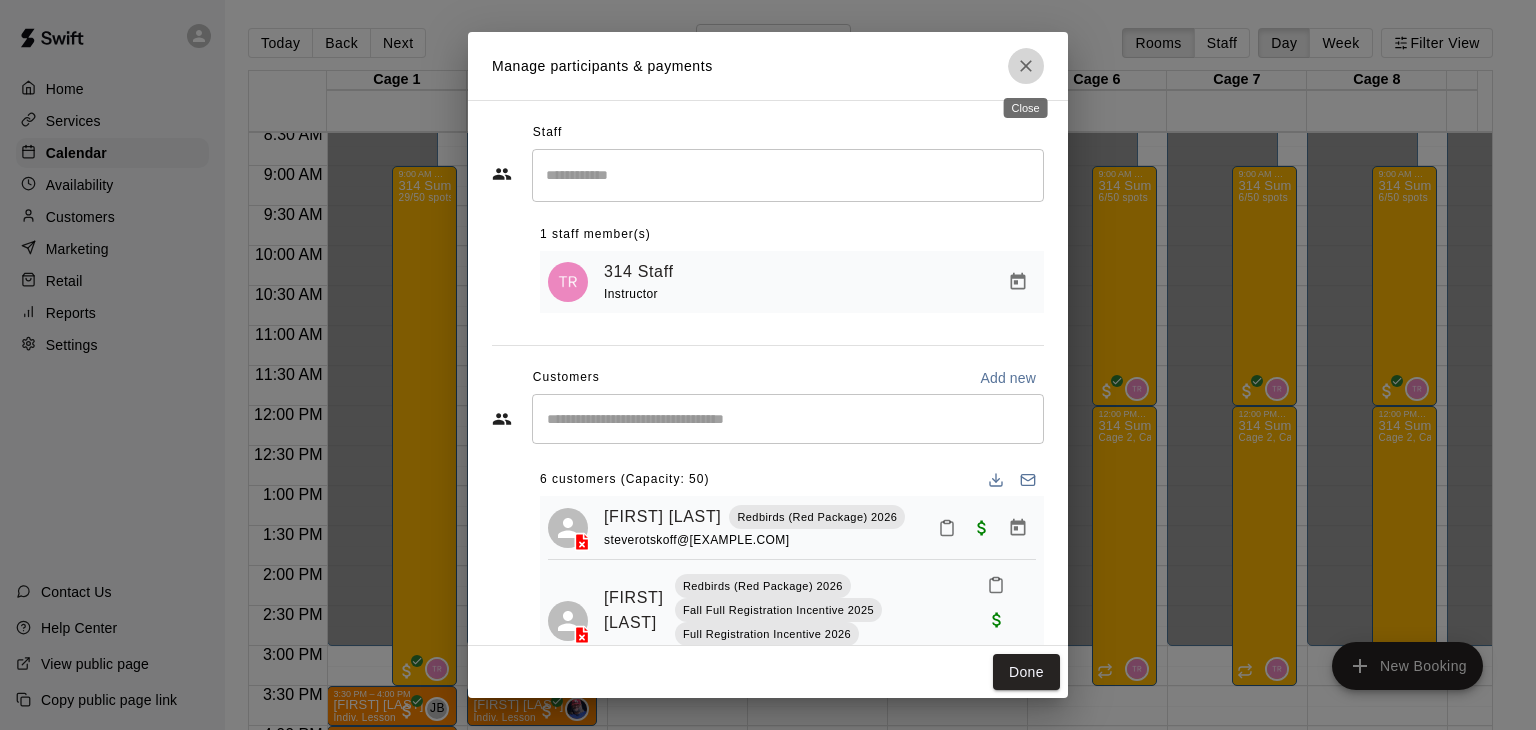 click 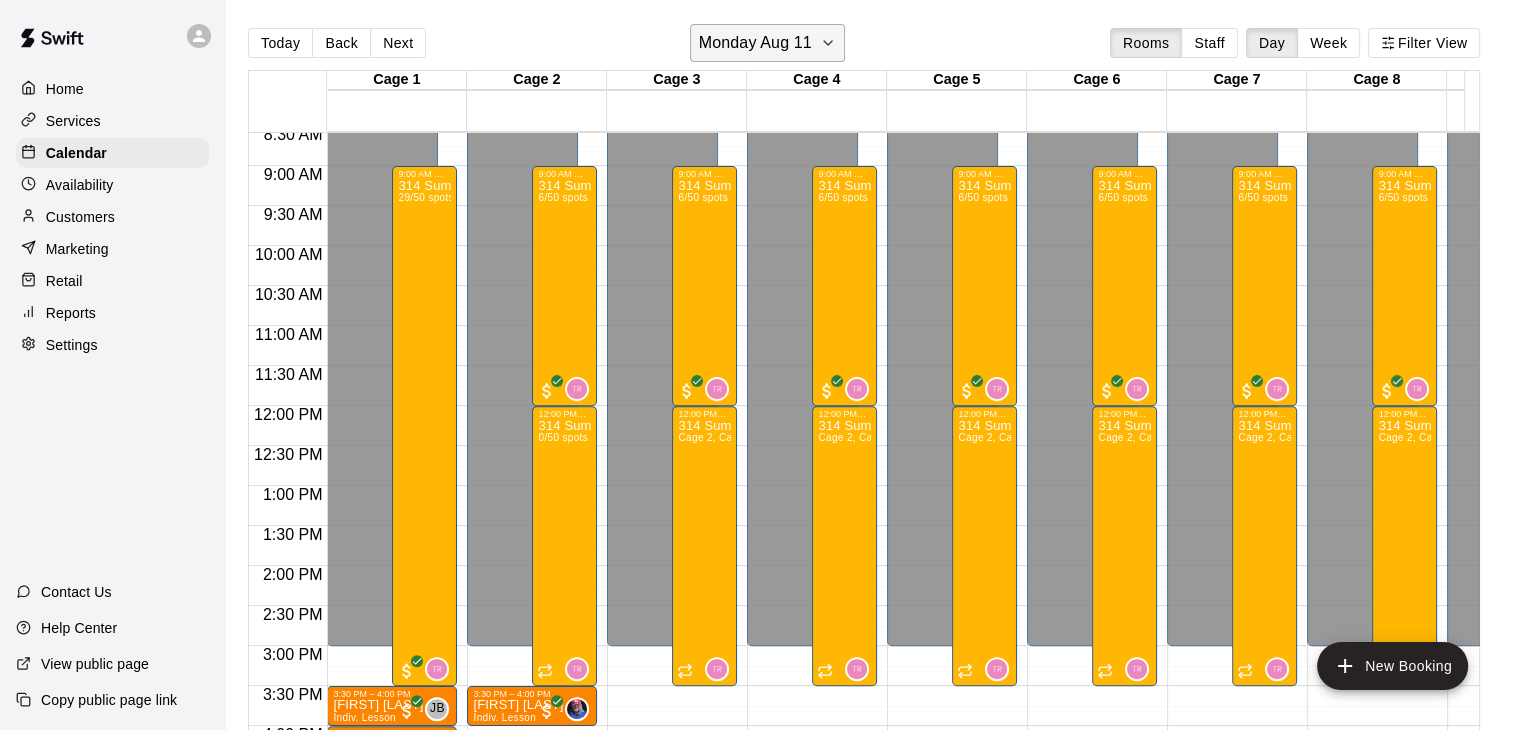 click on "Monday Aug 11" at bounding box center [755, 43] 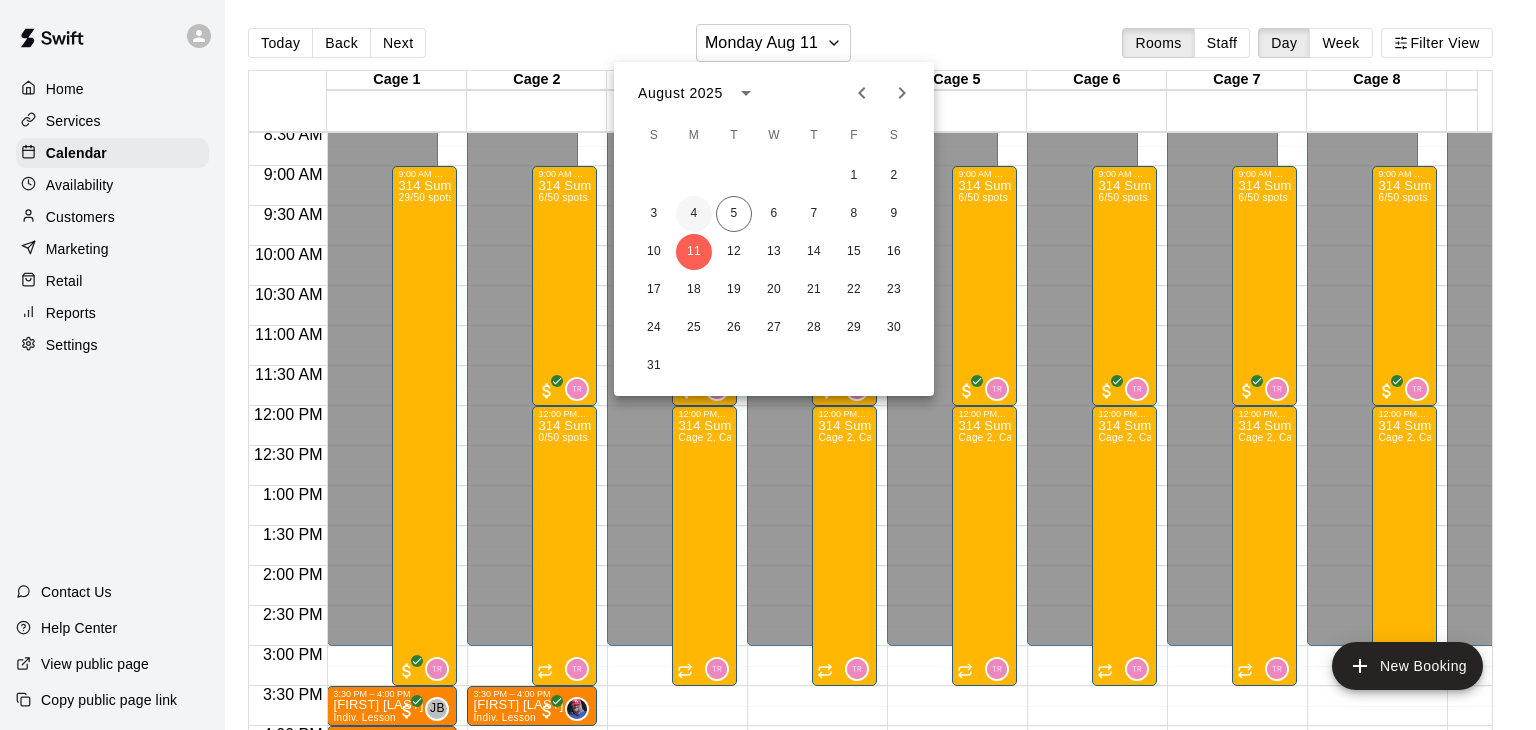 click on "4" at bounding box center (694, 214) 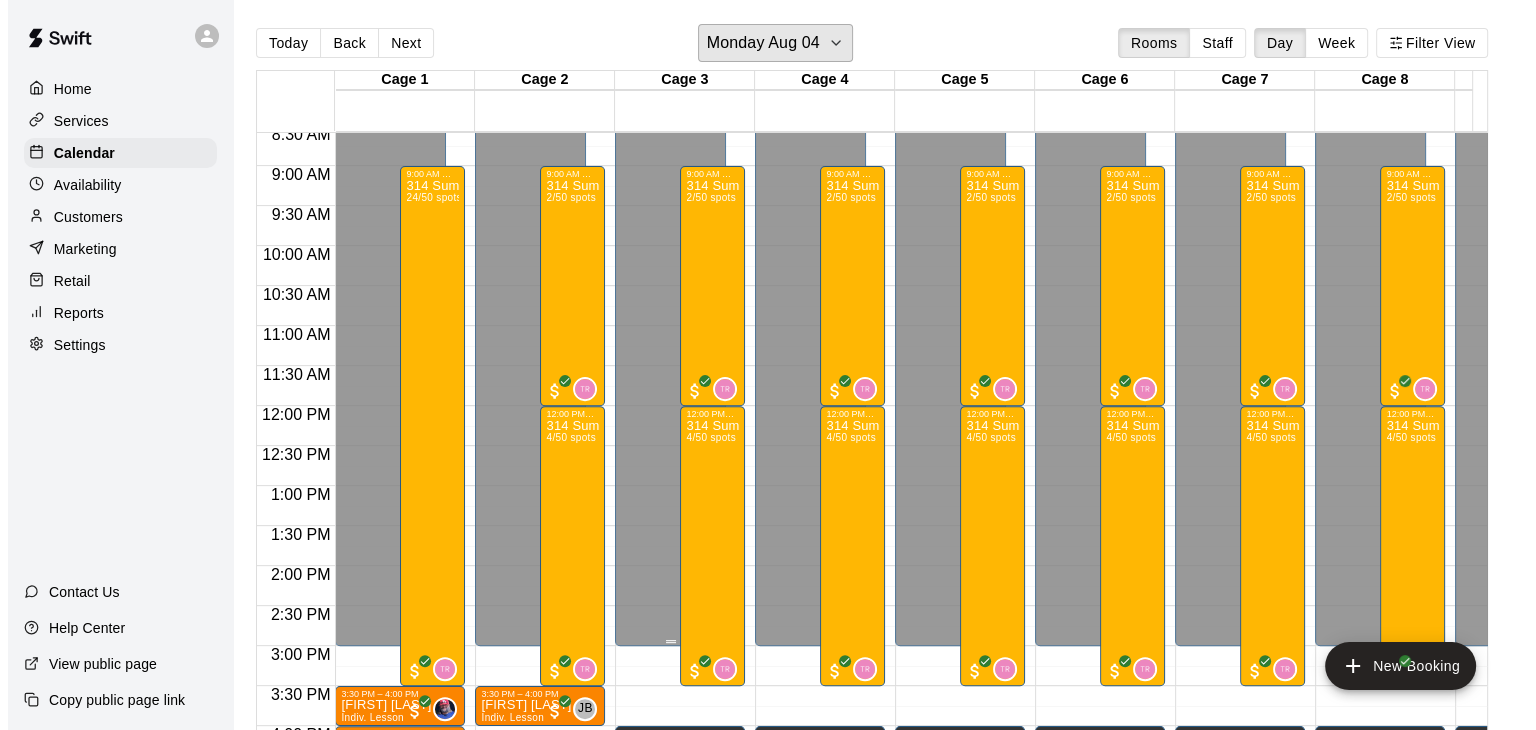 scroll, scrollTop: 643, scrollLeft: 0, axis: vertical 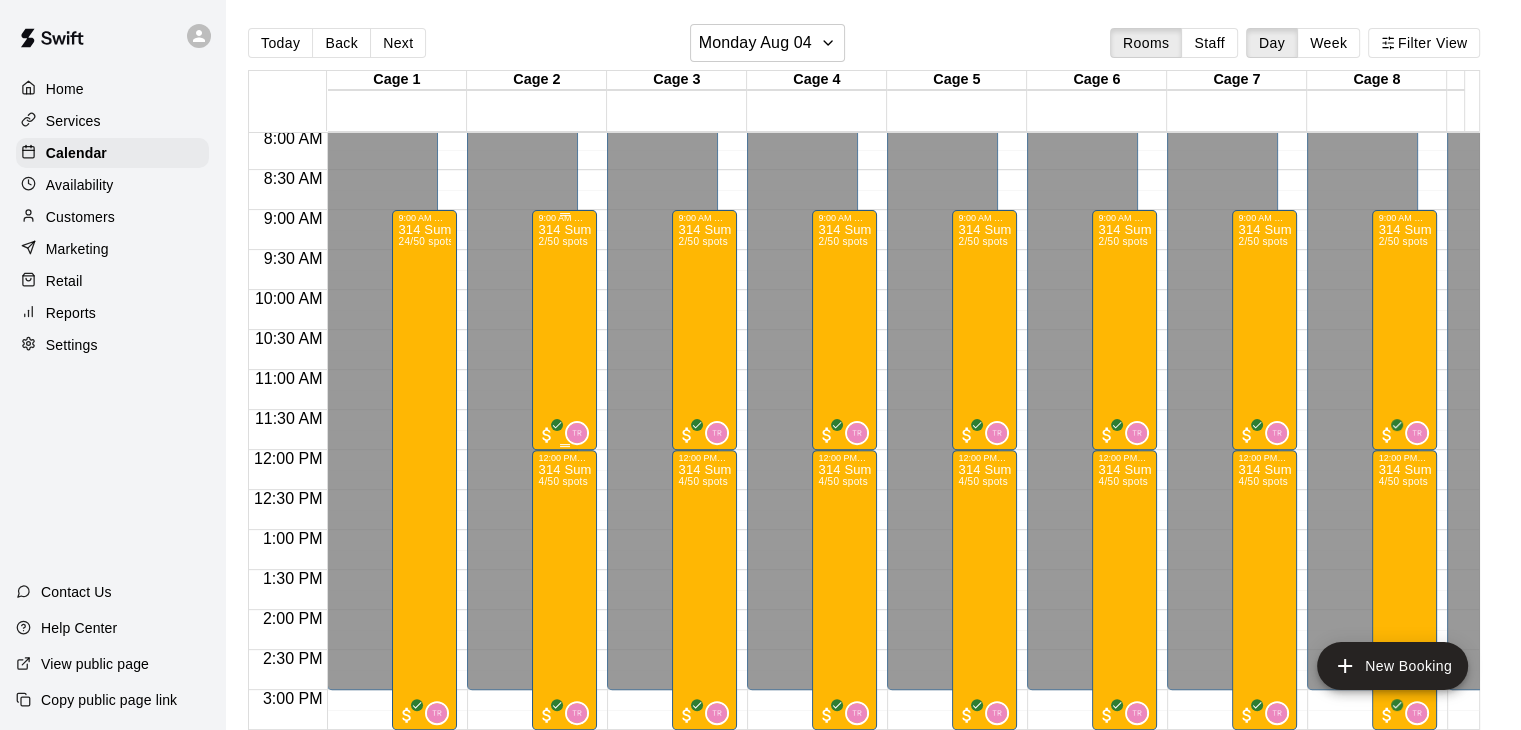 click on "314 Summer Camp | Week 9 (Morning) 2/50 spots" at bounding box center (564, 588) 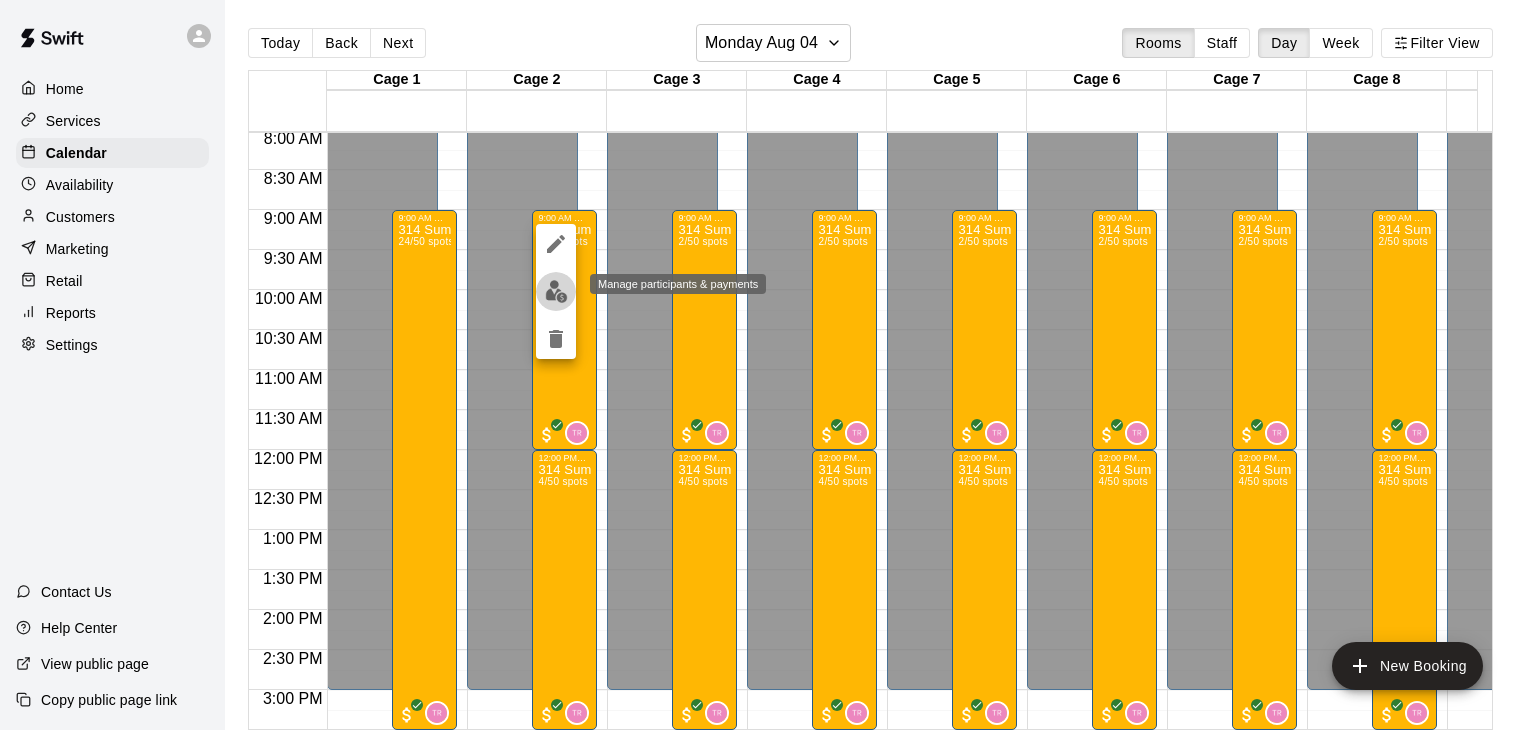 click at bounding box center (556, 291) 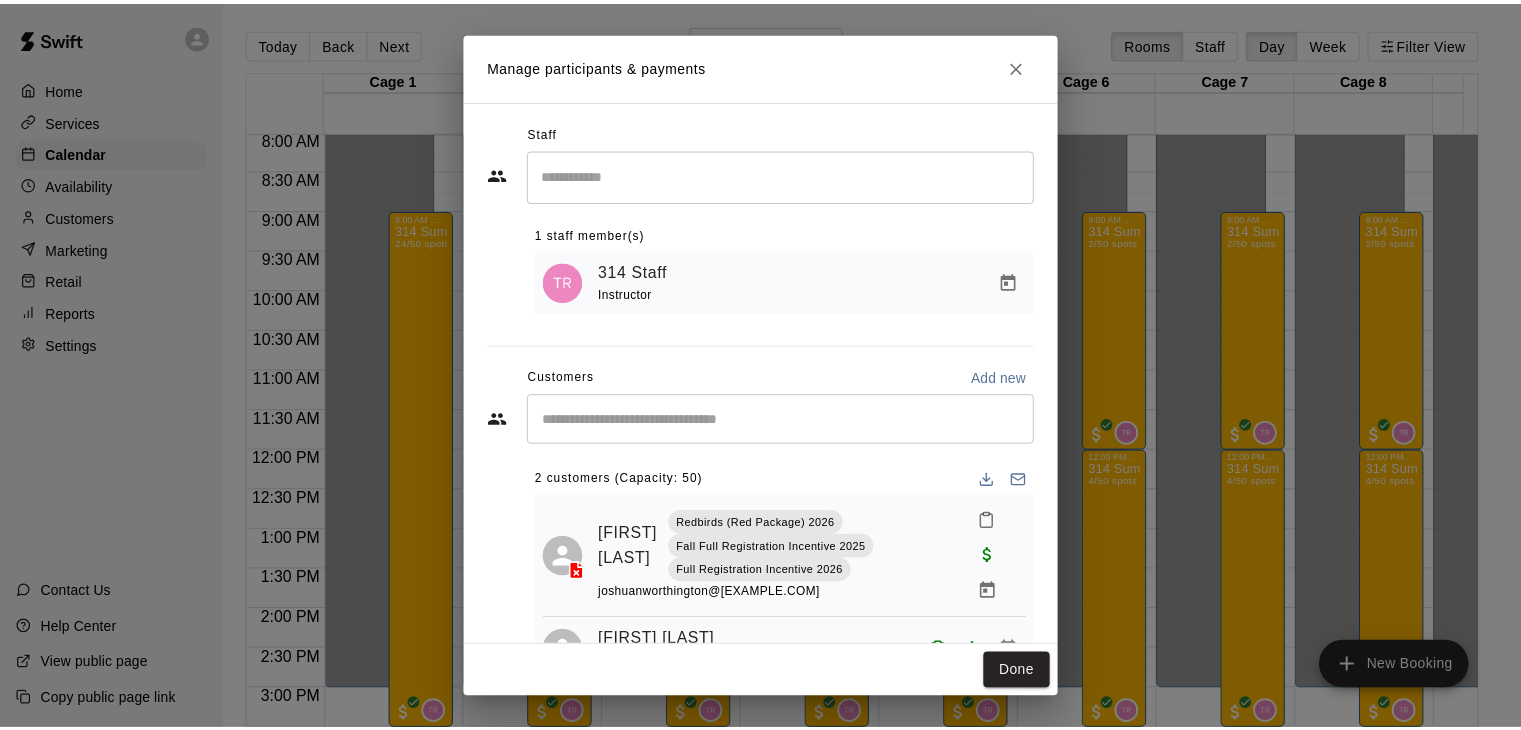 scroll, scrollTop: 39, scrollLeft: 0, axis: vertical 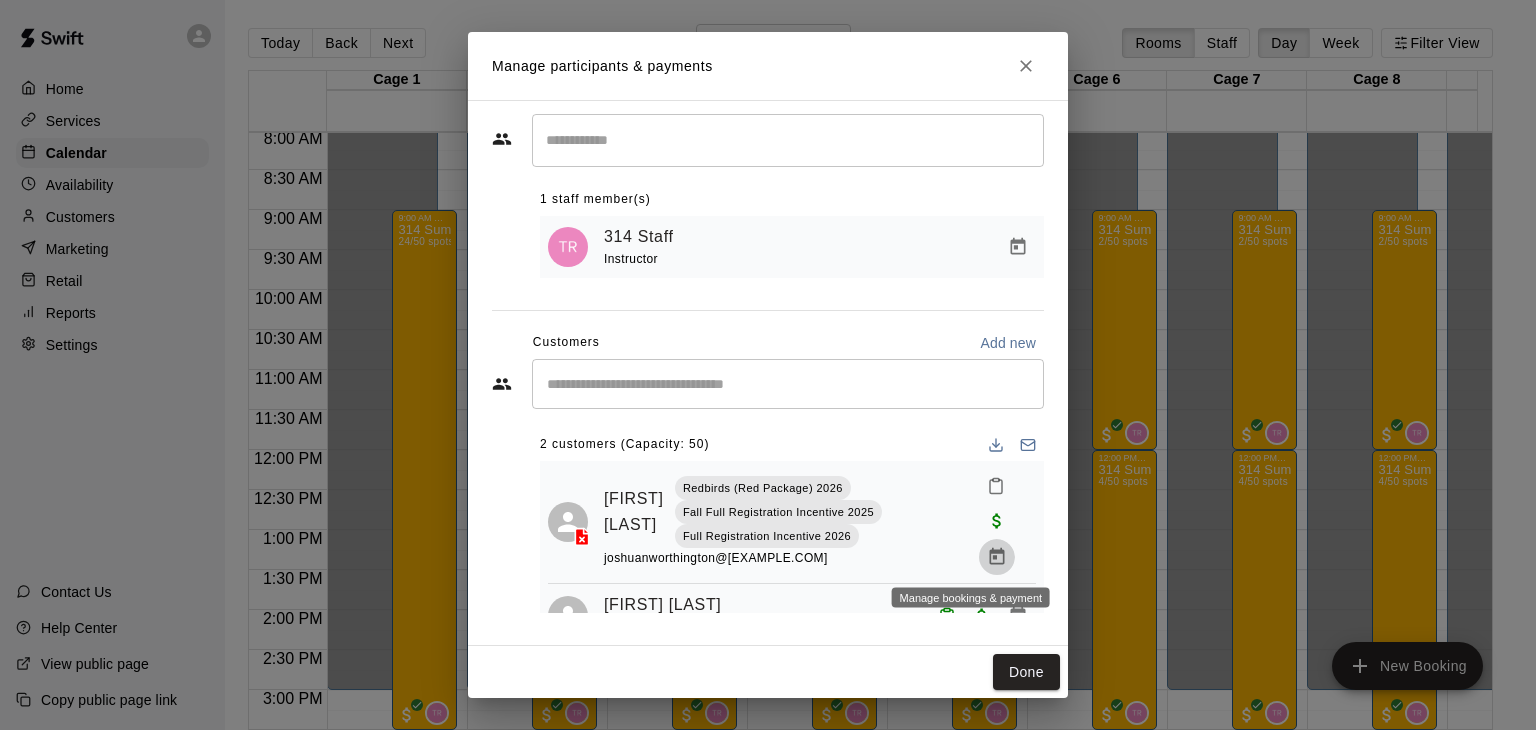 click 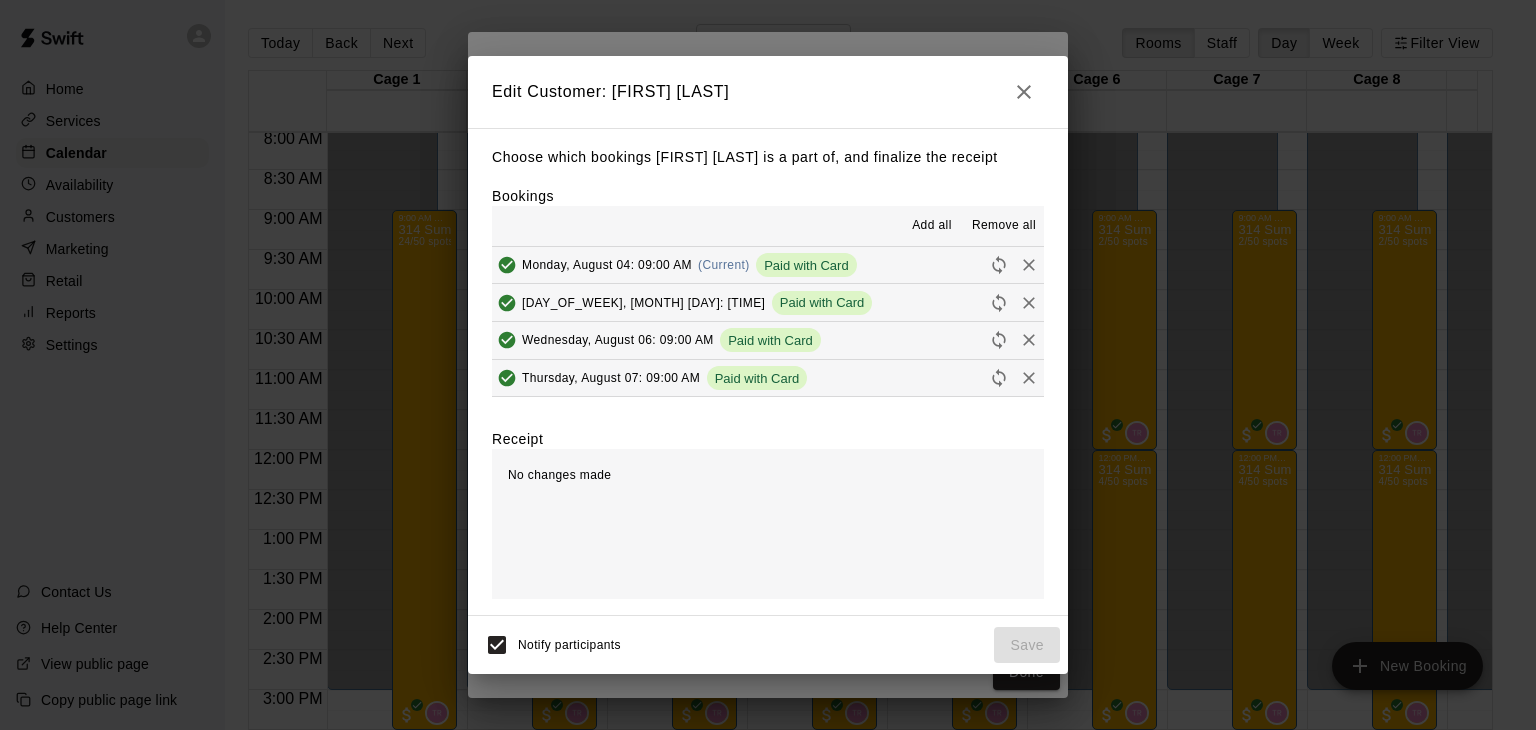 click 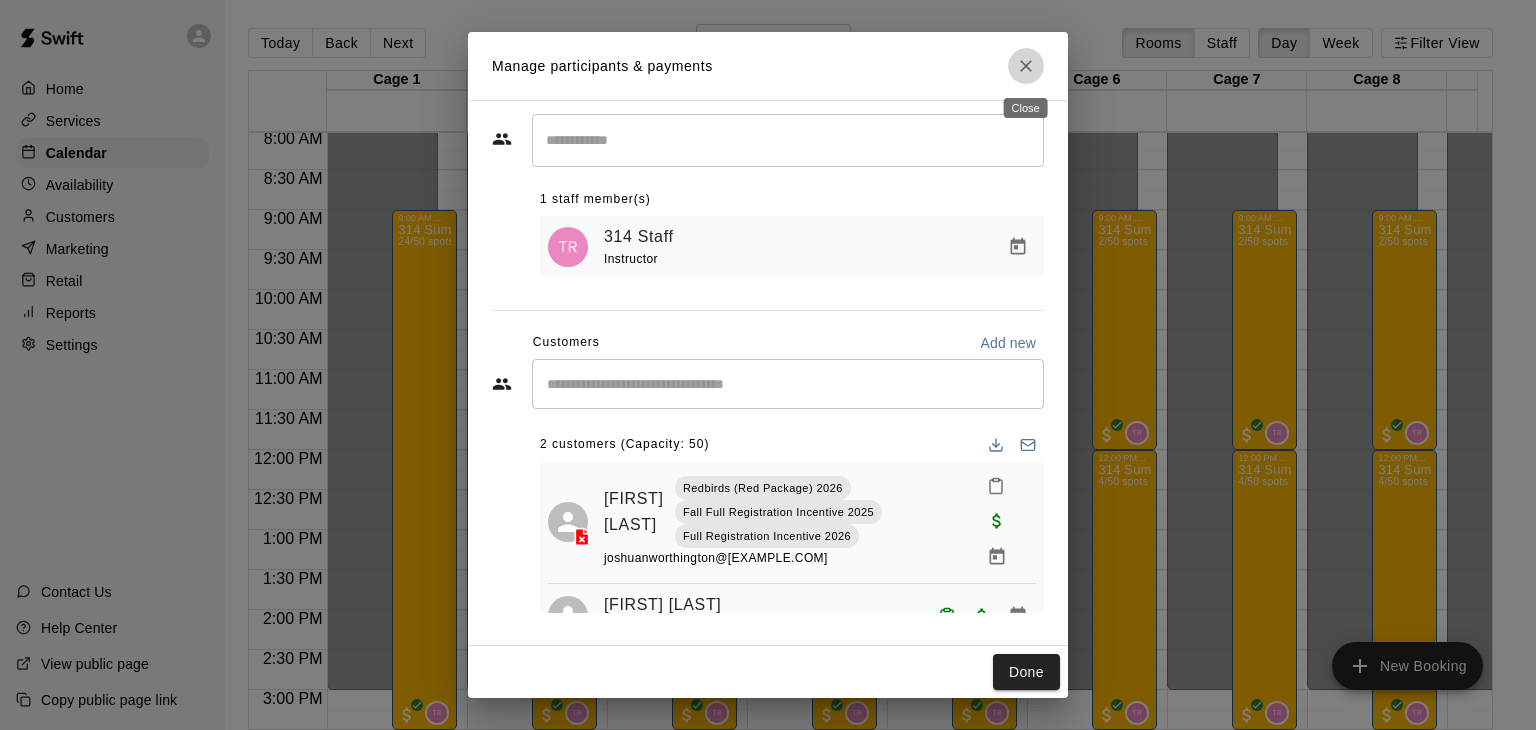 click at bounding box center (1026, 66) 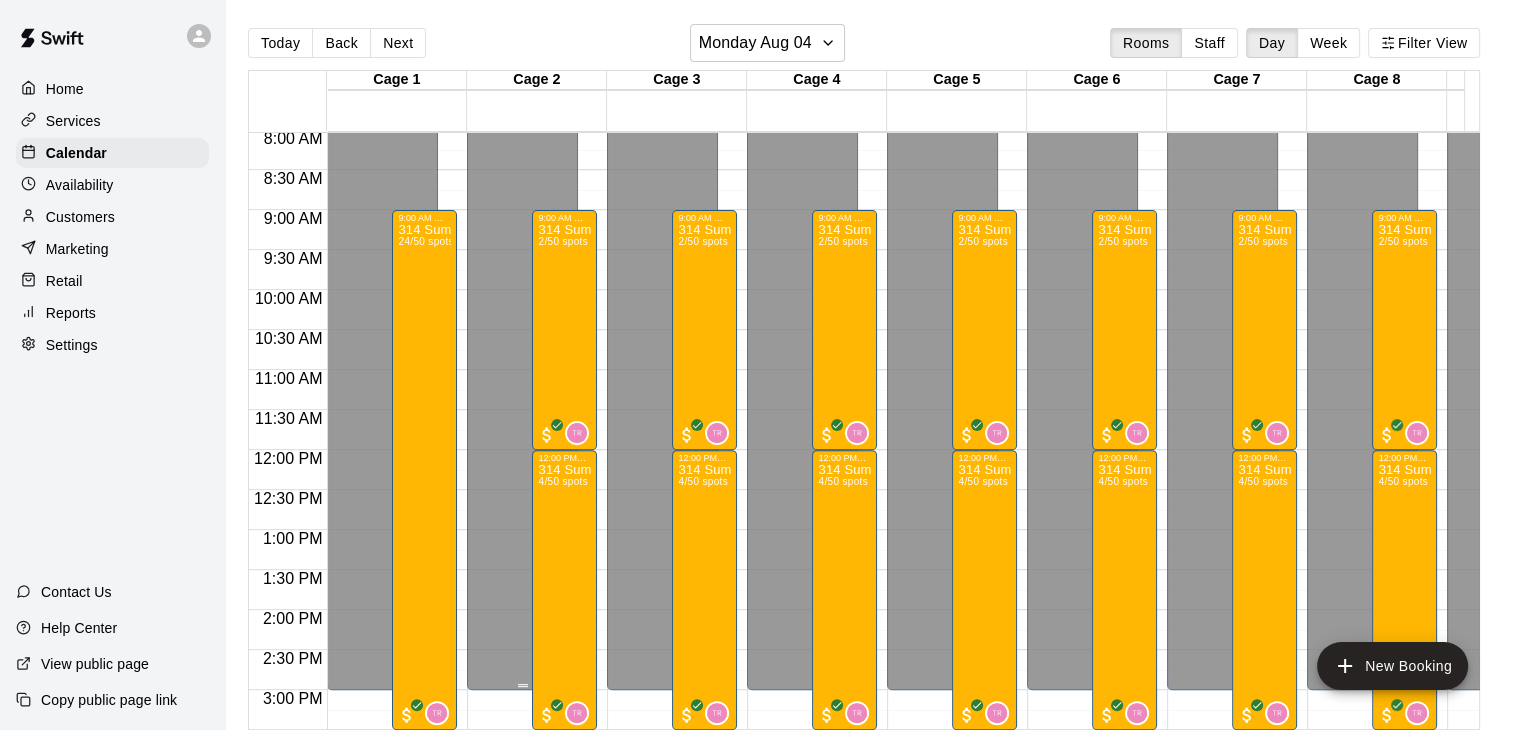 scroll, scrollTop: 764, scrollLeft: 8, axis: both 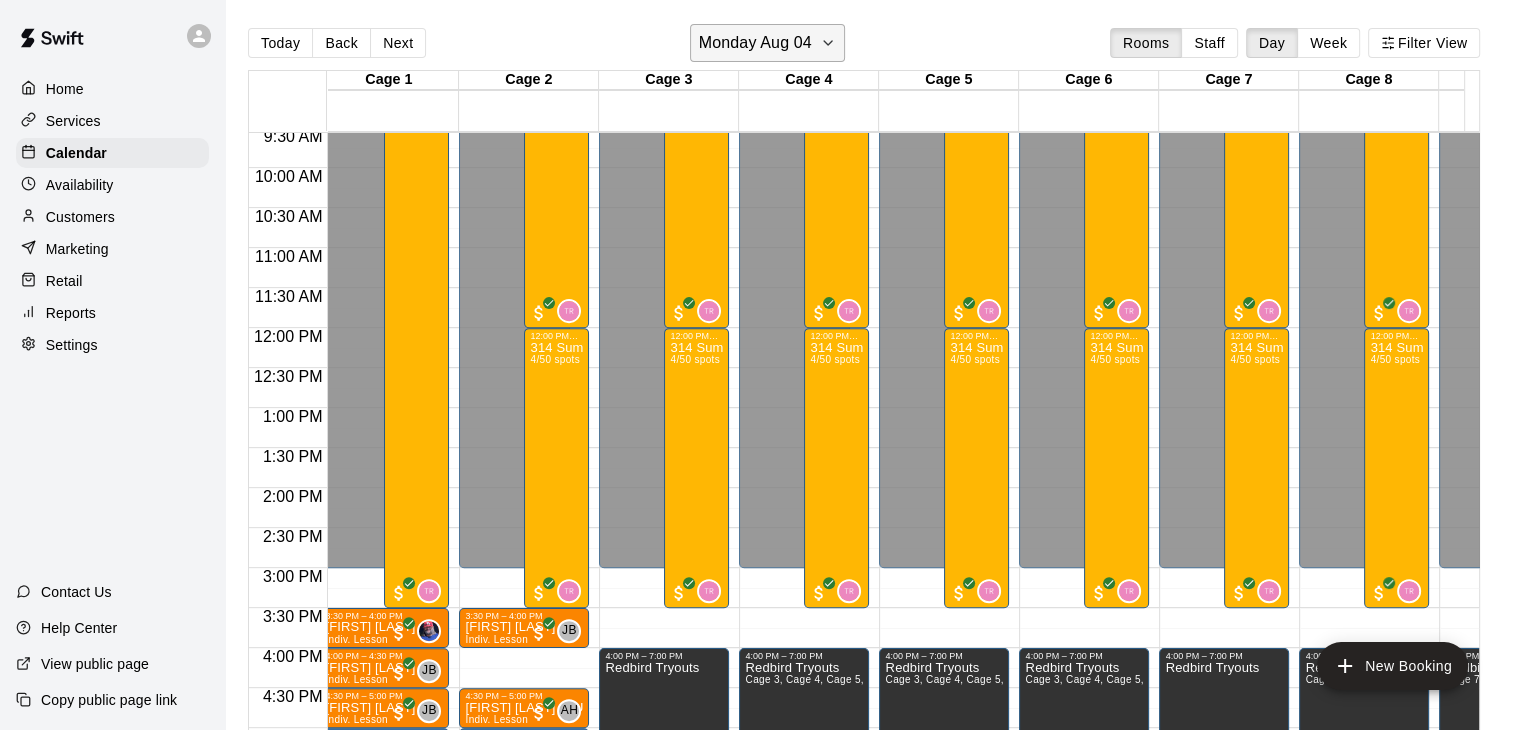 click on "Monday Aug 04" at bounding box center [767, 43] 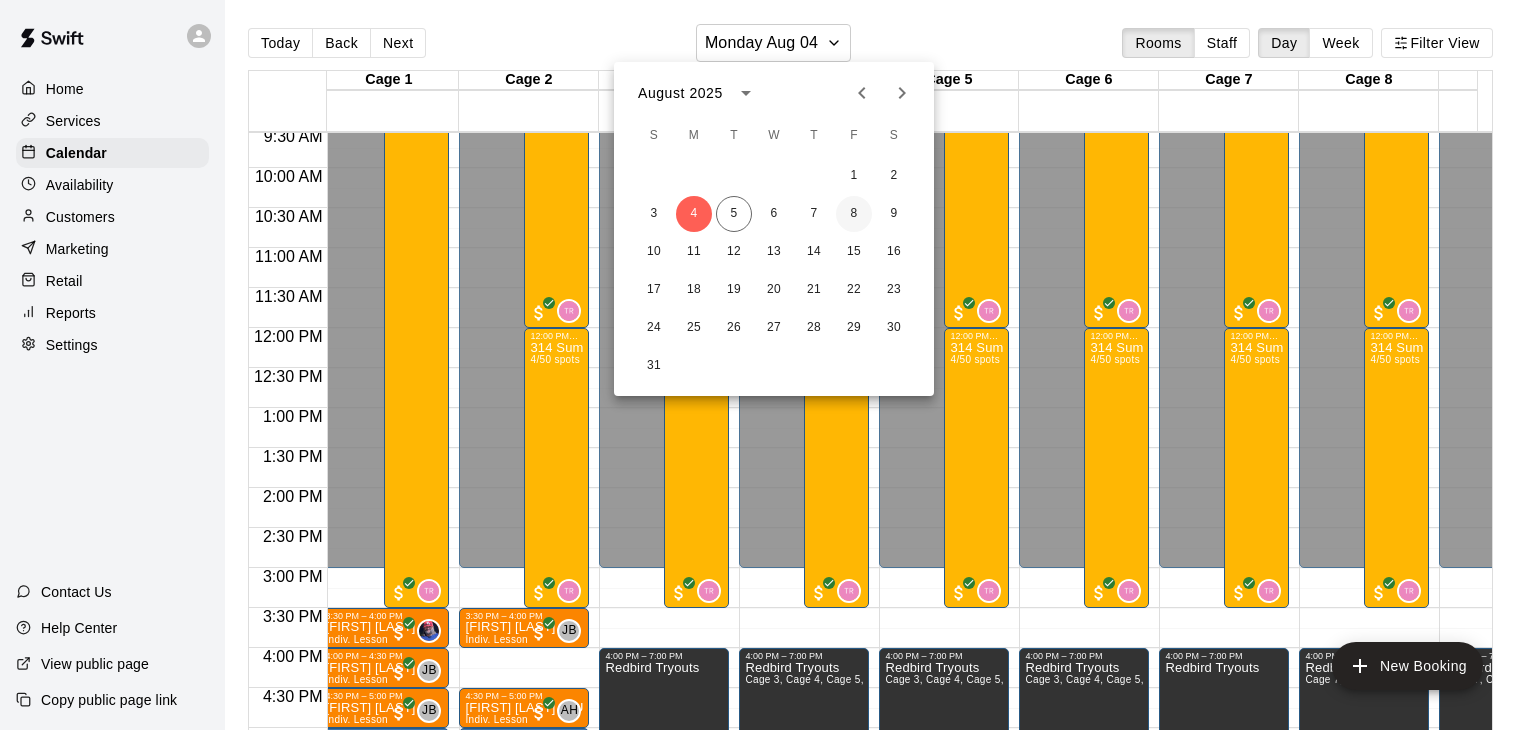 click on "8" at bounding box center [854, 214] 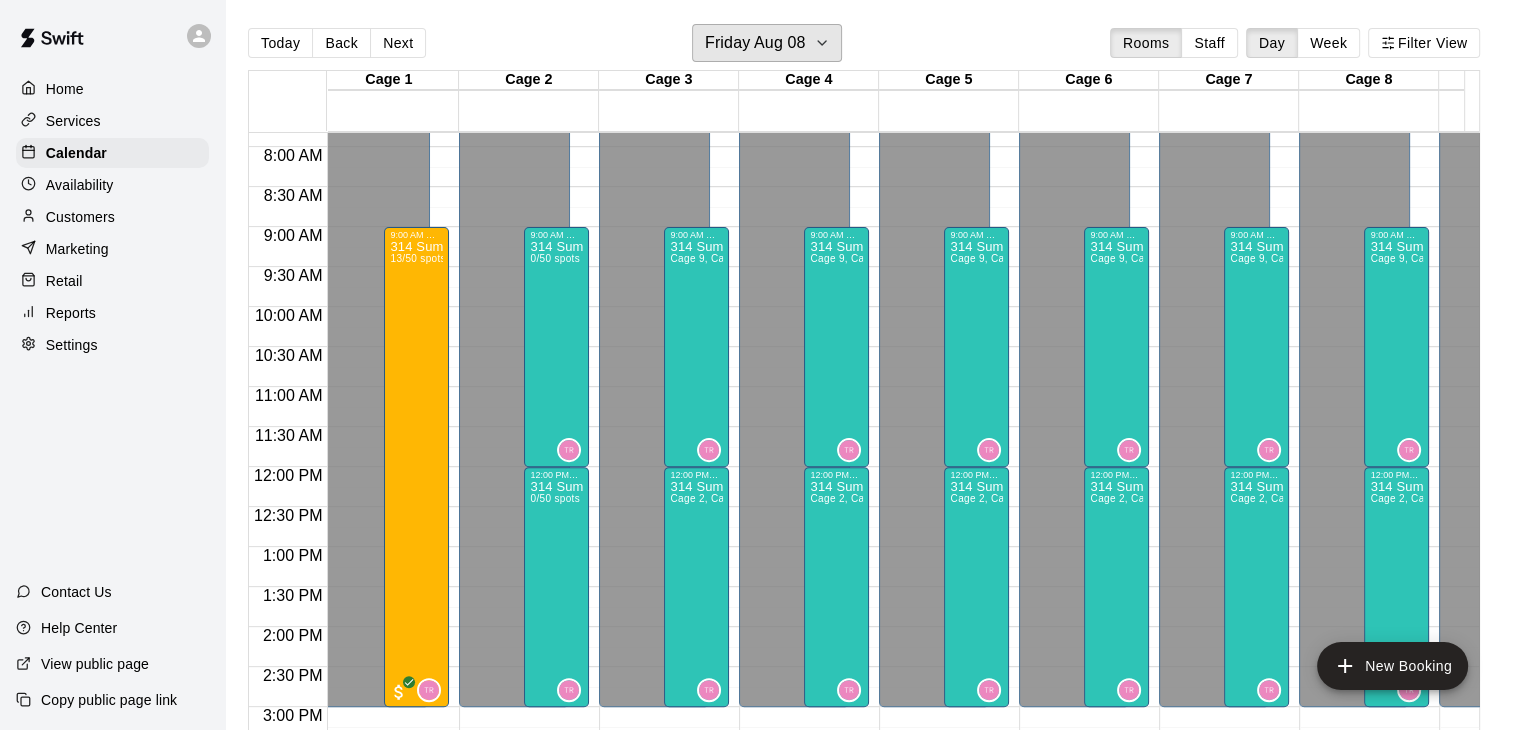 scroll, scrollTop: 459, scrollLeft: 8, axis: both 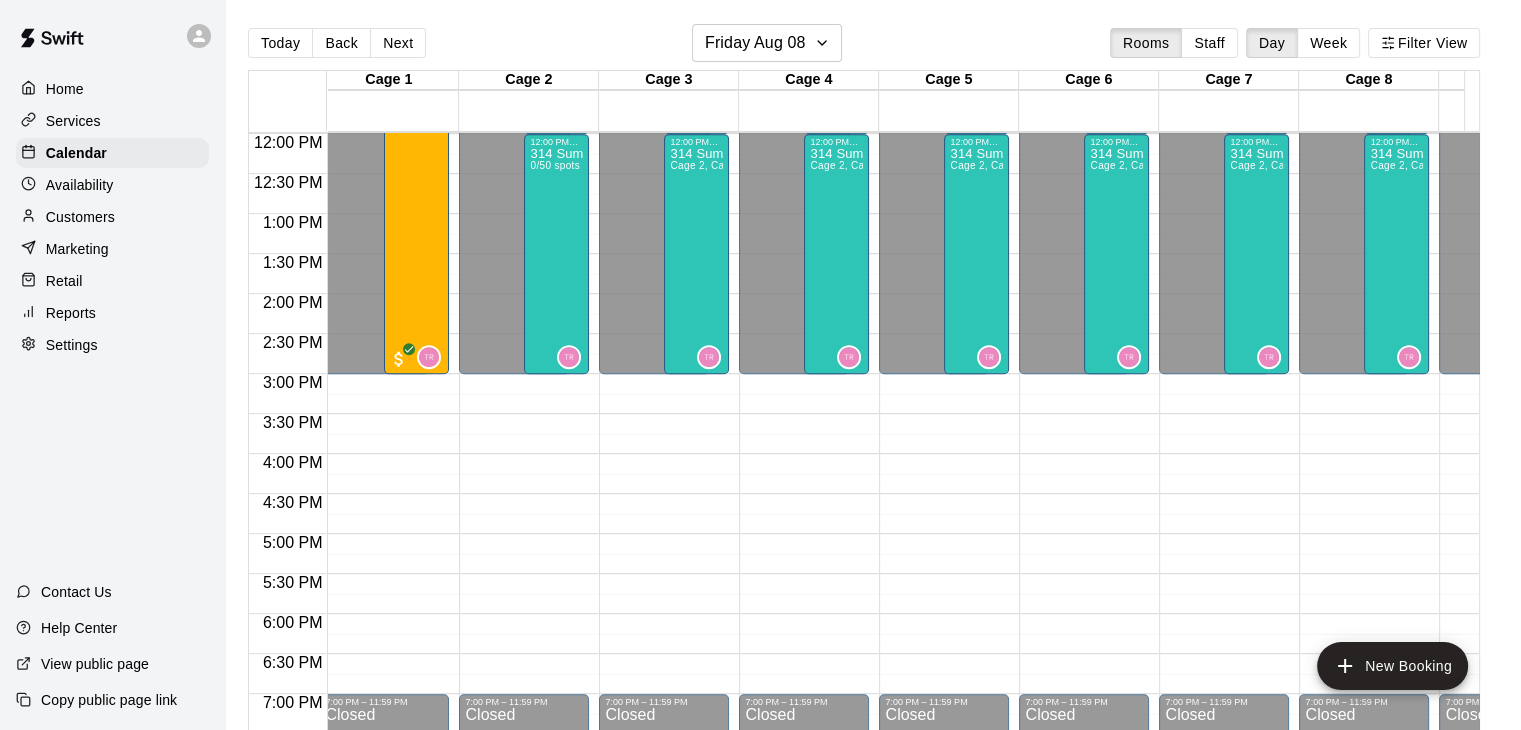 click on "Today Back Next Friday Aug 08 Rooms Staff Day Week Filter View Cage 1 08 Fri Cage 2 08 Fri Cage 3 08 Fri Cage 4 08 Fri Cage 5 08 Fri Cage 6 08 Fri Cage 7 08 Fri Cage 8 08 Fri Cage 9 08 Fri Cage 10 08 Fri Weight room 08 Fri 12:00 AM 12:30 AM 1:00 AM 1:30 AM 2:00 AM 2:30 AM 3:00 AM 3:30 AM 4:00 AM 4:30 AM 5:00 AM 5:30 AM 6:00 AM 6:30 AM 7:00 AM 7:30 AM 8:00 AM 8:30 AM 9:00 AM 9:30 AM 10:00 AM 10:30 AM 11:00 AM 11:30 AM 12:00 PM 12:30 PM 1:00 PM 1:30 PM 2:00 PM 2:30 PM 3:00 PM 3:30 PM 4:00 PM 4:30 PM 5:00 PM 5:30 PM 6:00 PM 6:30 PM 7:00 PM 7:30 PM 8:00 PM 8:30 PM 9:00 PM 9:30 PM 10:00 PM 10:30 PM 11:00 PM 11:30 PM 12:00 AM – 3:00 PM Closed 7:00 PM – 11:59 PM Closed 9:00 AM – 3:00 PM 314 Summer Camp | Week 9 (Friday Funday - Full) 13/50 spots 0 12:00 AM – 3:00 PM Closed 7:00 PM – 11:59 PM Closed 9:00 AM – 12:00 PM 314 Summer Camp | Week 9 (Friday Funday - Half) 0/50 spots 0 12:00 PM – 3:00 PM 314 Summer Camp | Week 9 (Friday Funday - Half) 0/50 spots 0 12:00 AM – 3:00 PM Closed Closed 0/50 spots 0" at bounding box center [873, 381] 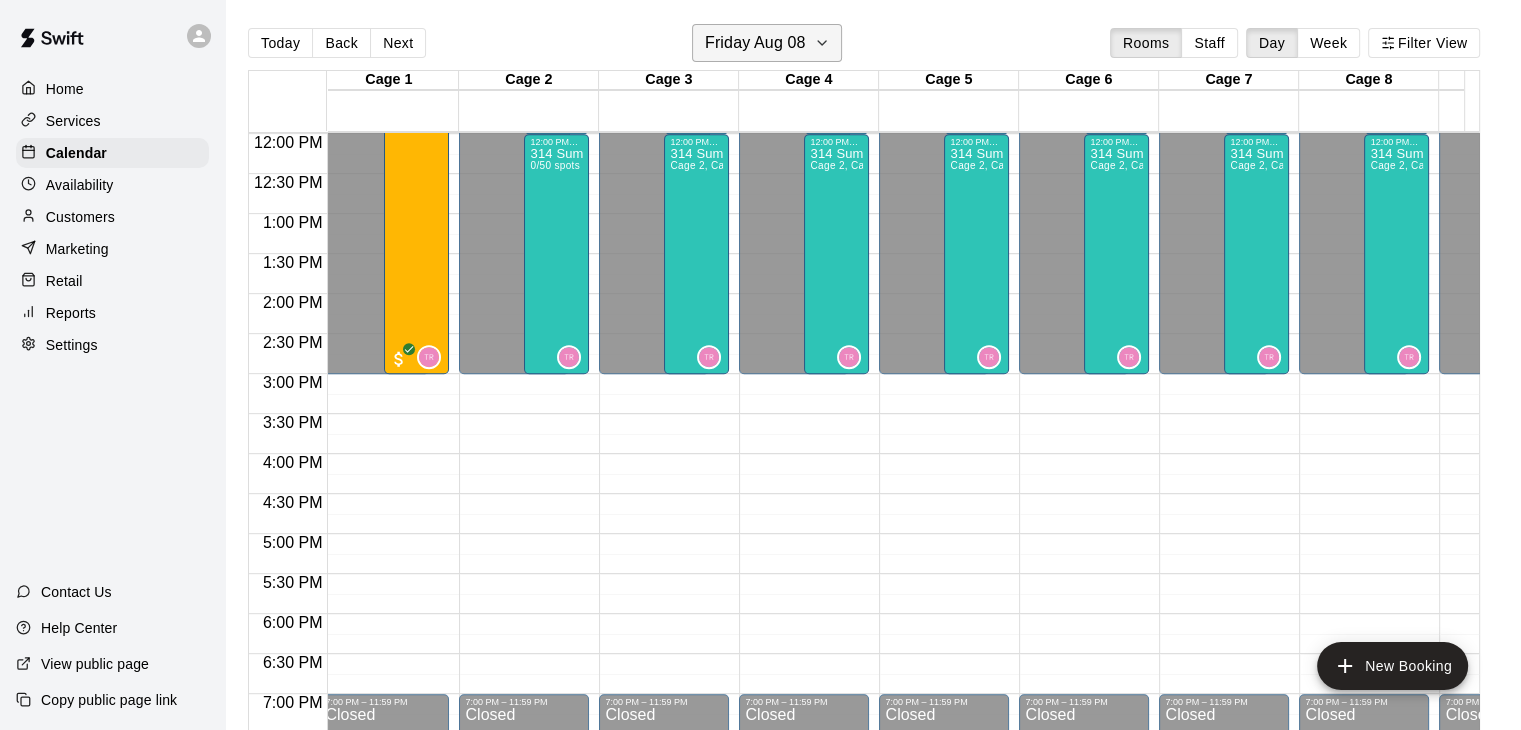 click on "Friday Aug 08" at bounding box center [755, 43] 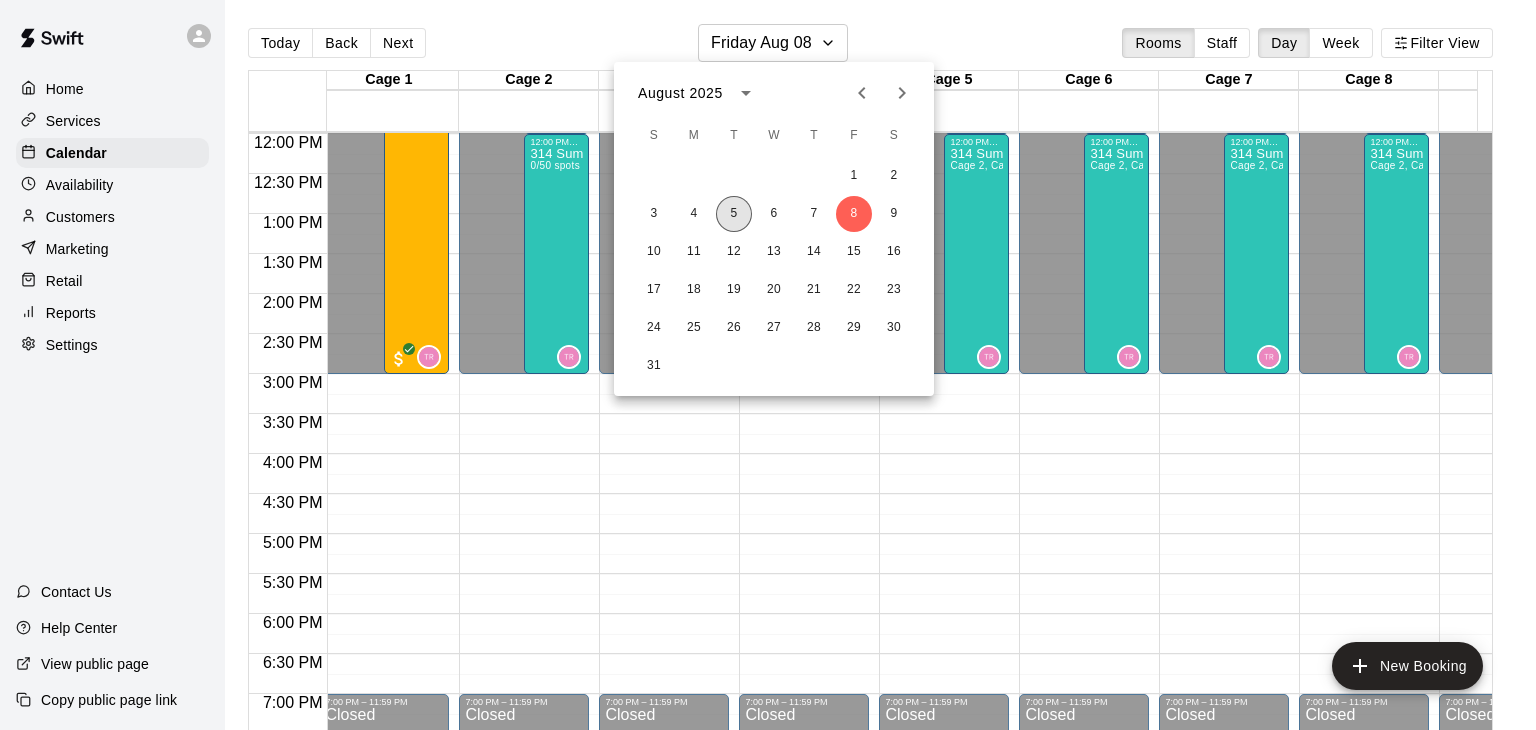 click on "5" at bounding box center [734, 214] 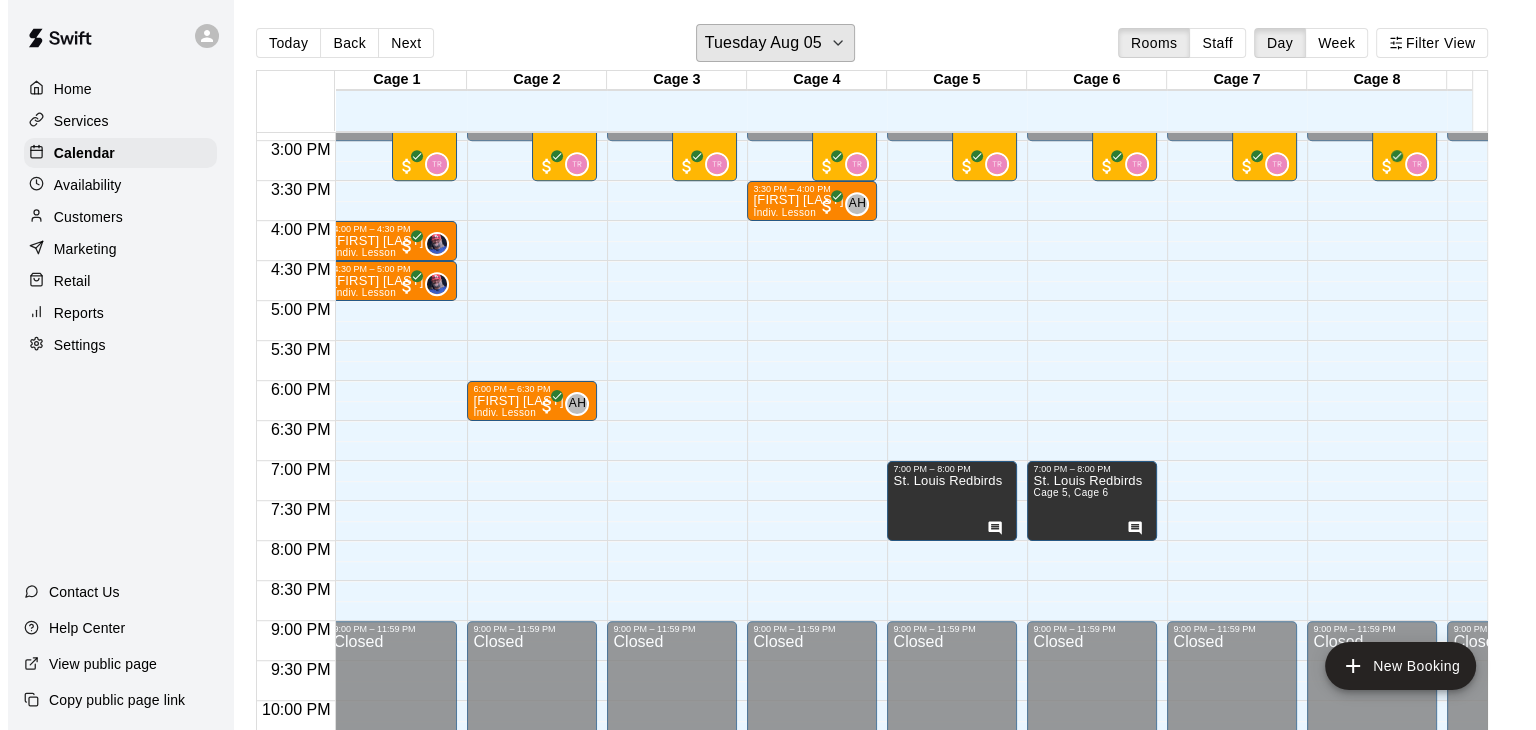 scroll, scrollTop: 1159, scrollLeft: 8, axis: both 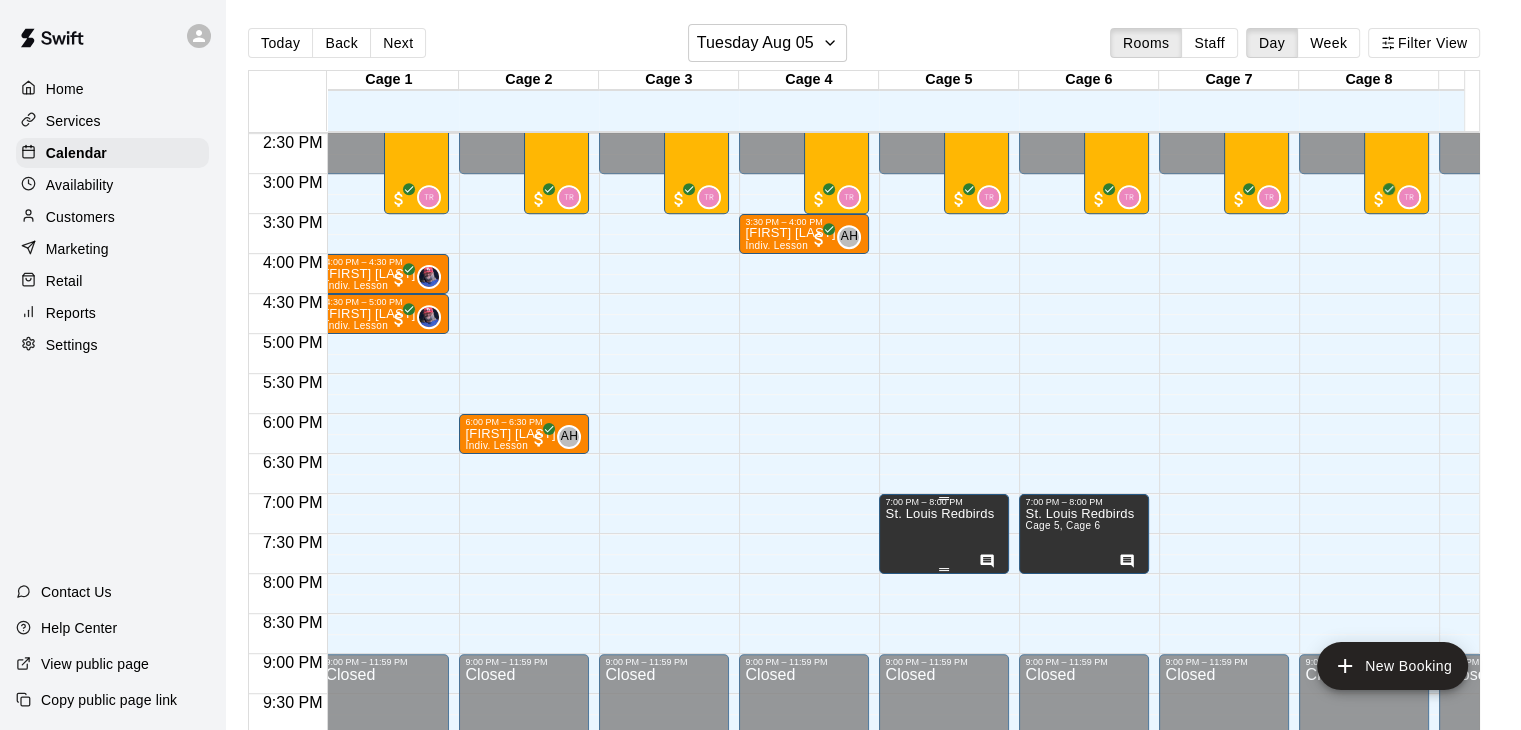 click 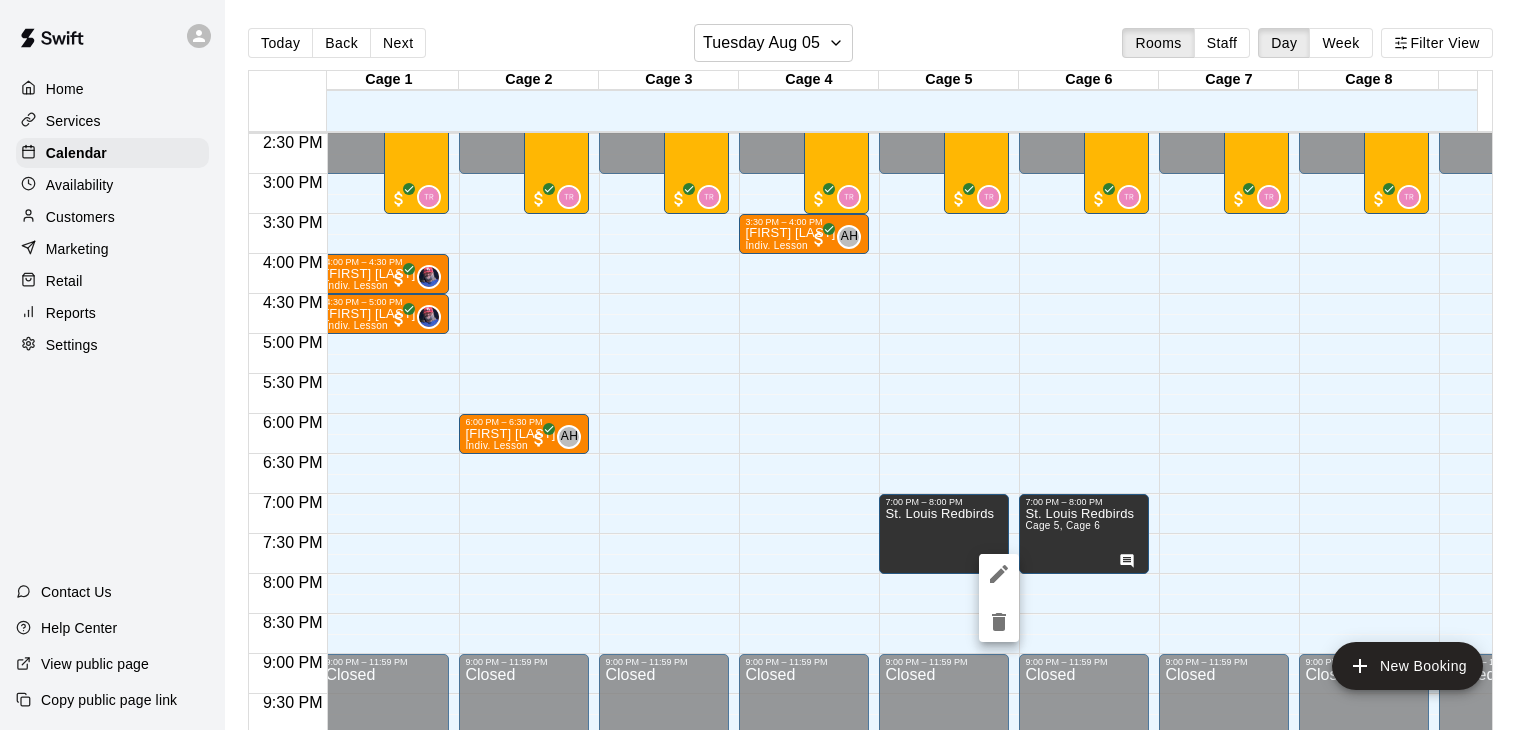 click at bounding box center [768, 365] 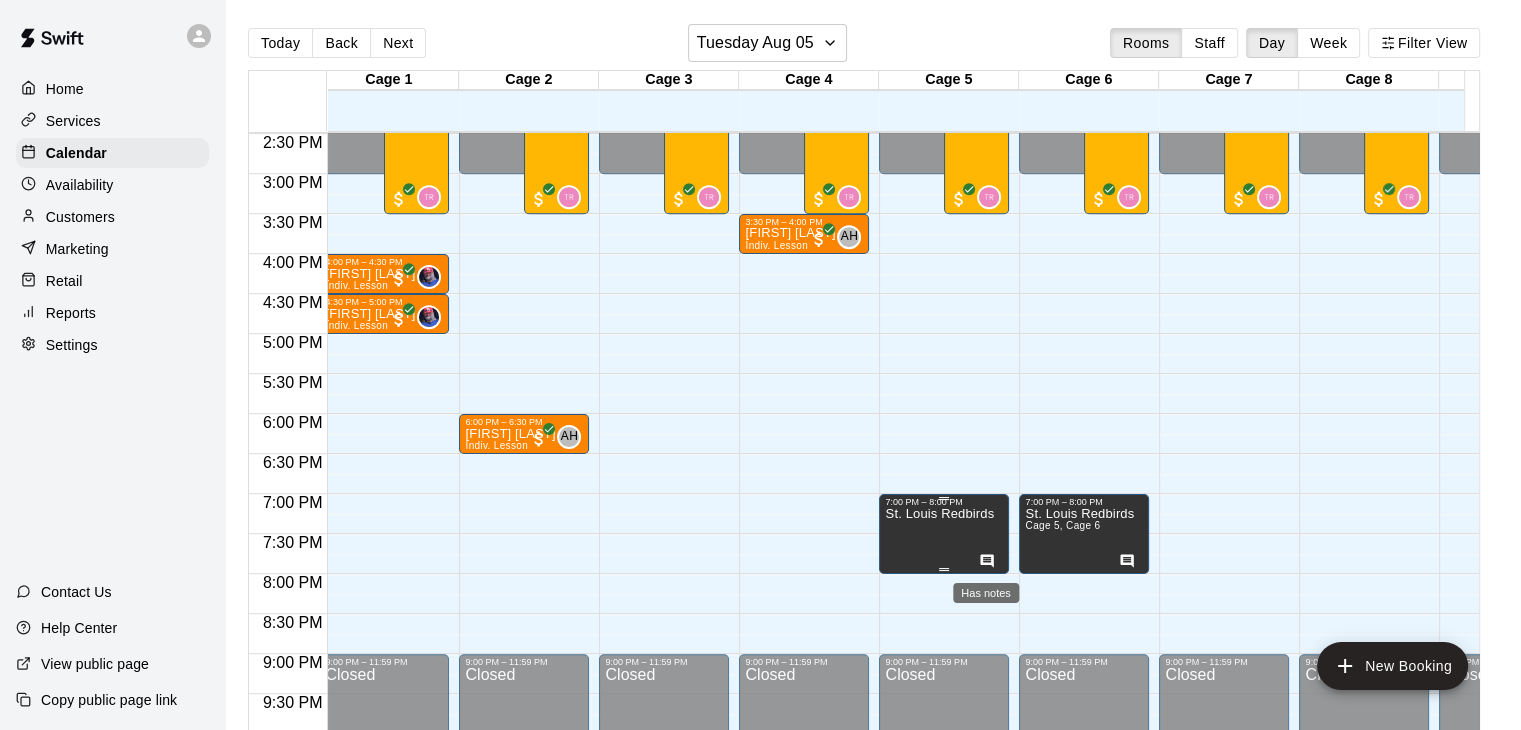 click 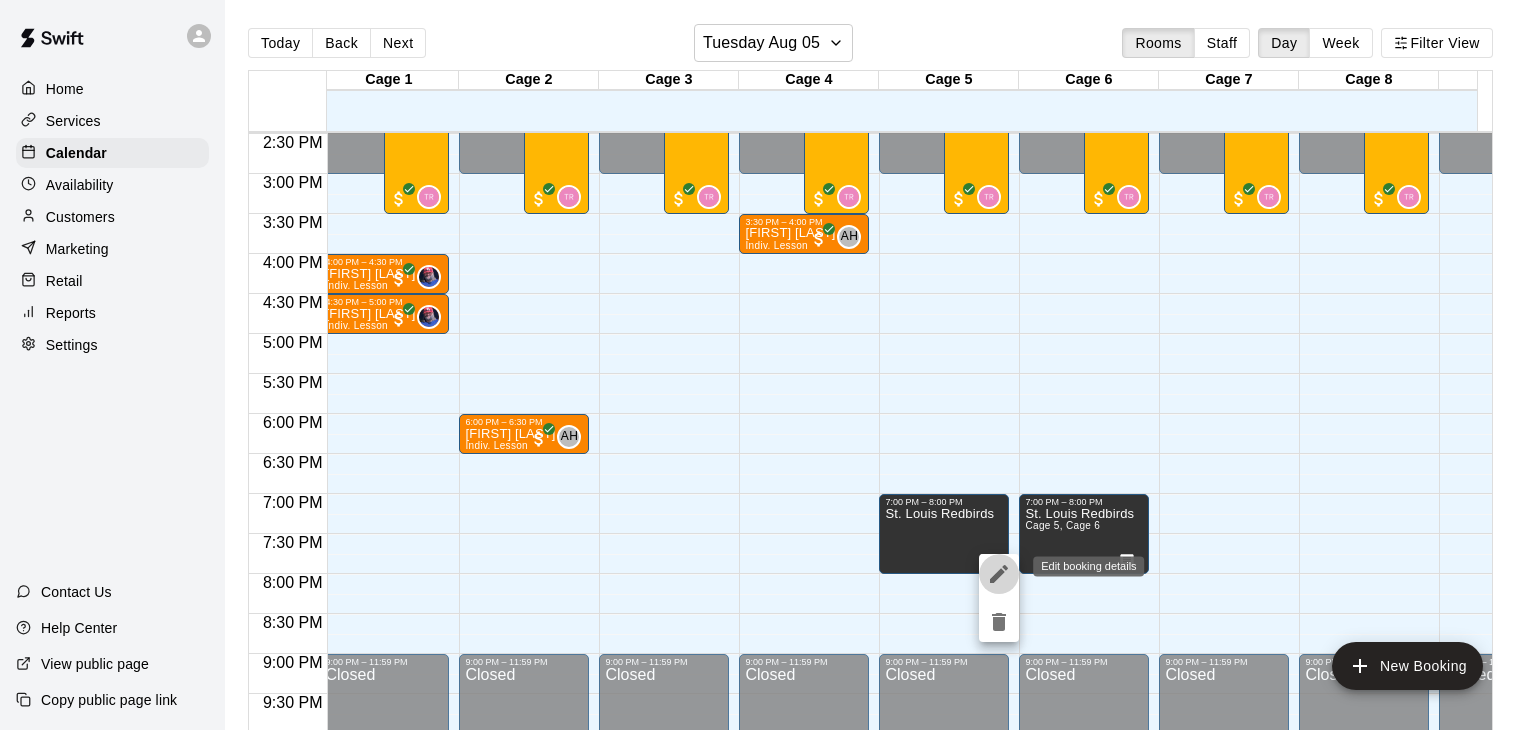 click 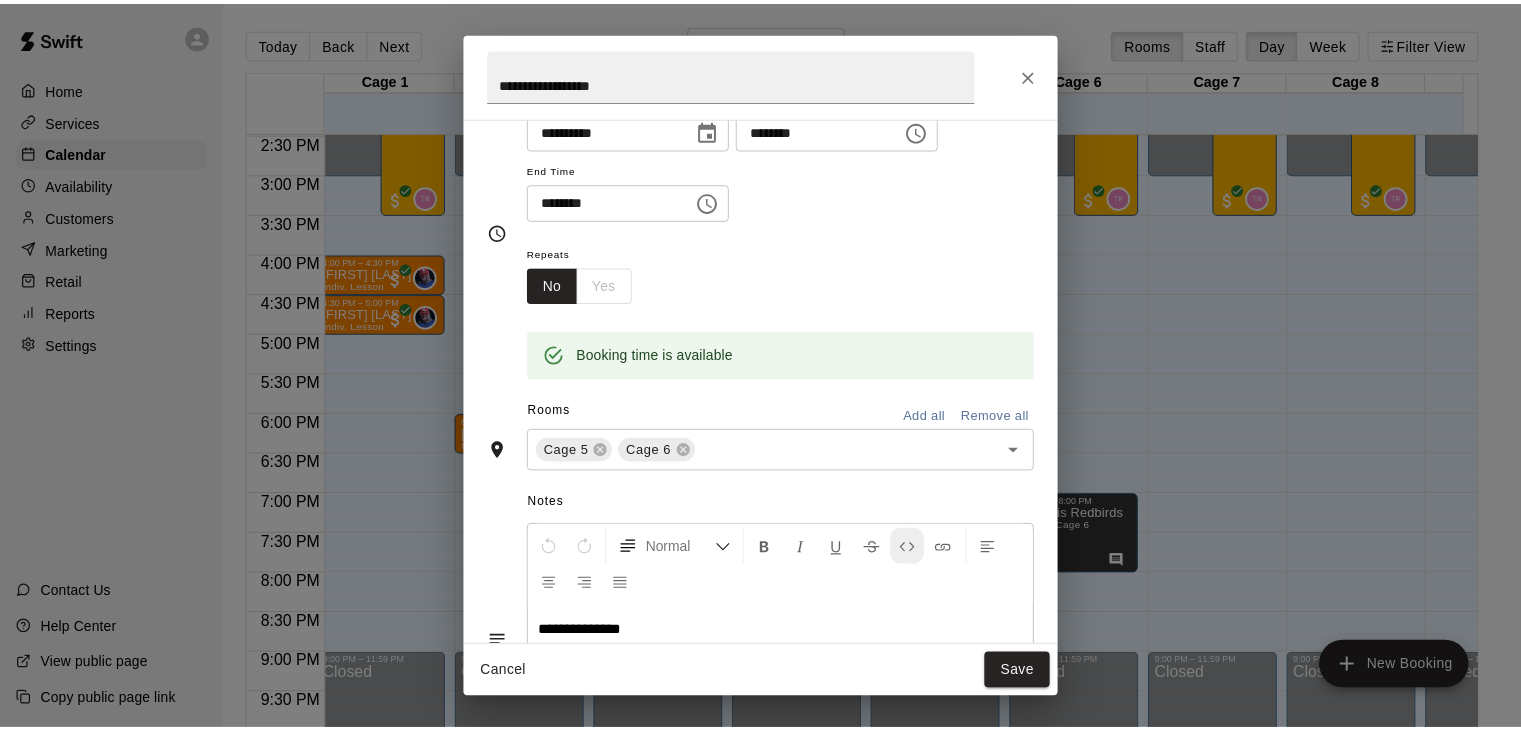 scroll, scrollTop: 381, scrollLeft: 0, axis: vertical 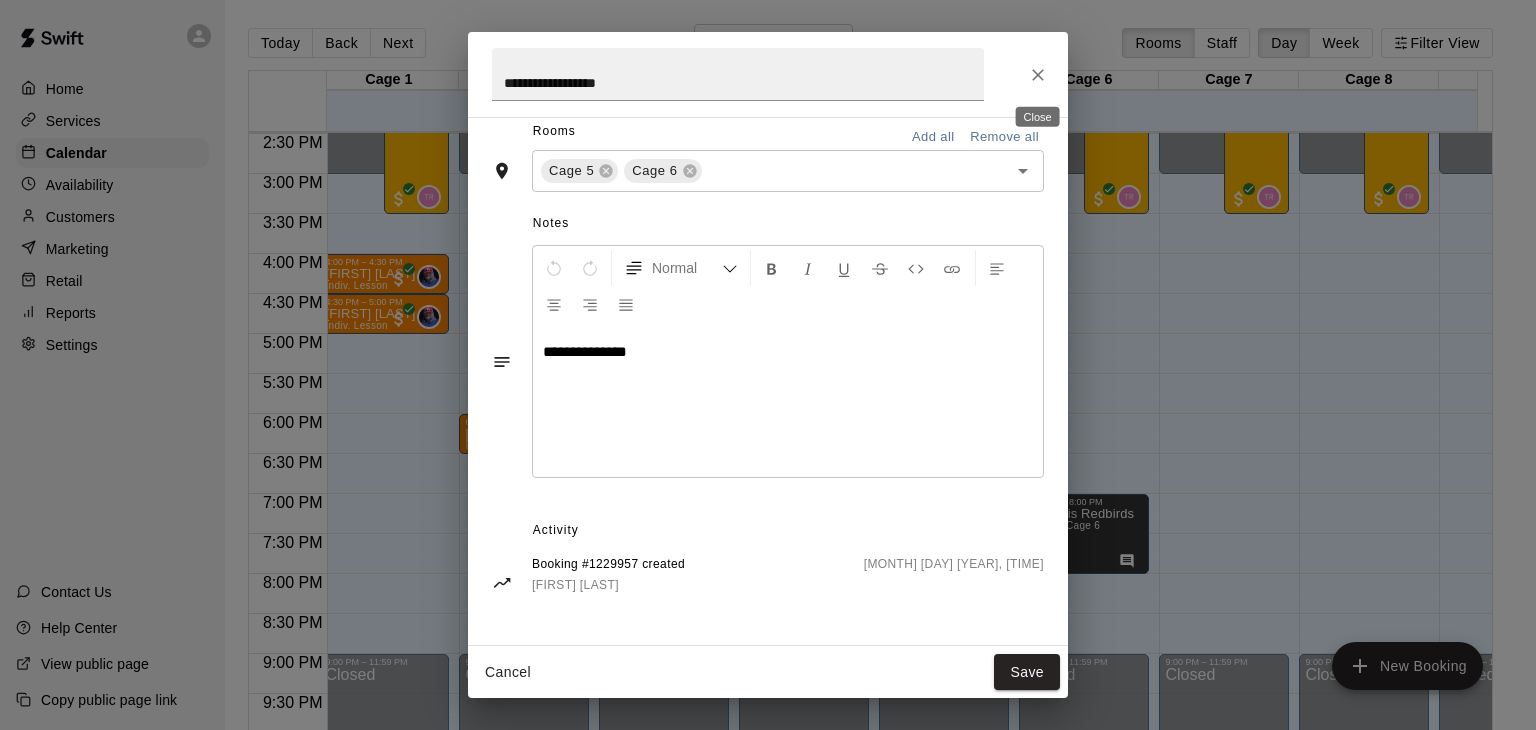 click 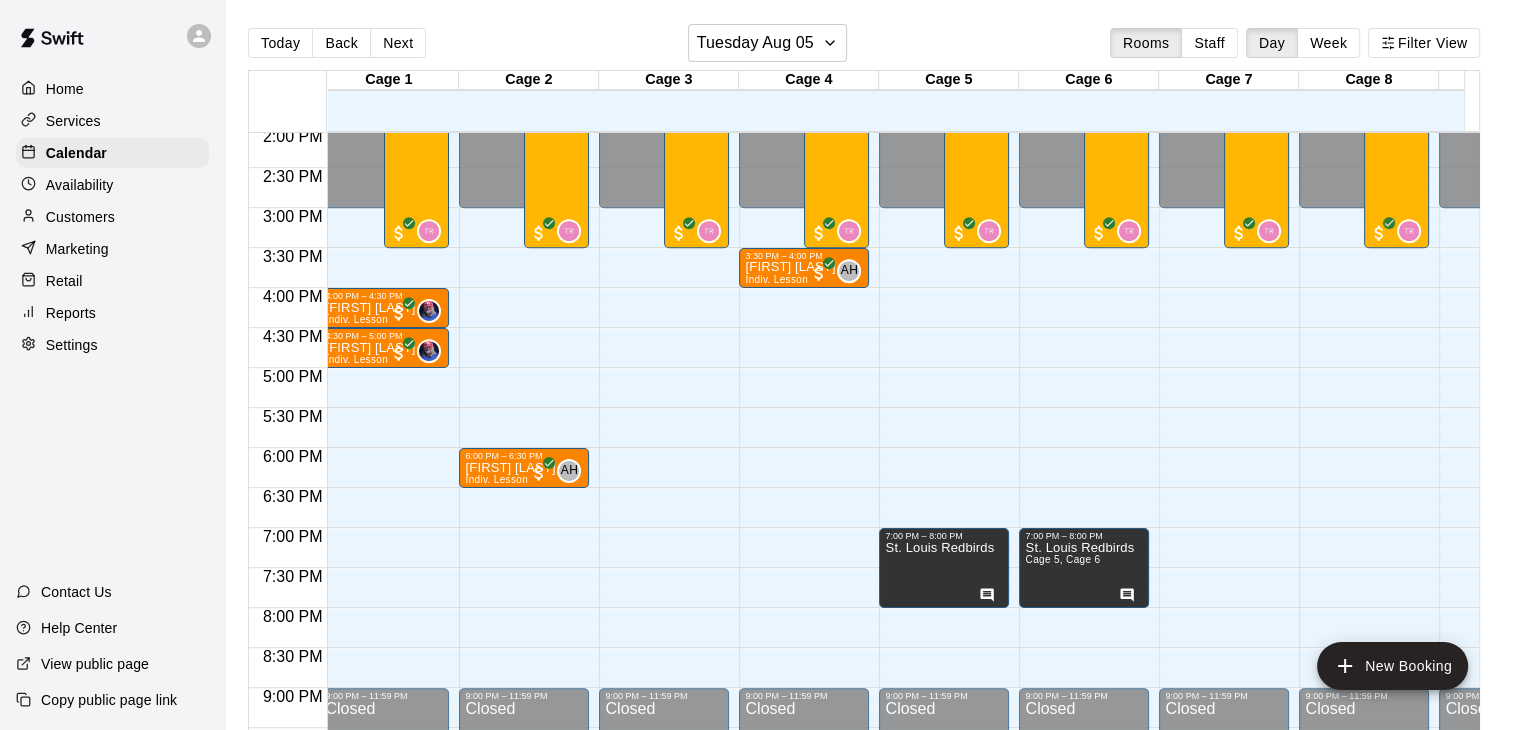 scroll, scrollTop: 1159, scrollLeft: 8, axis: both 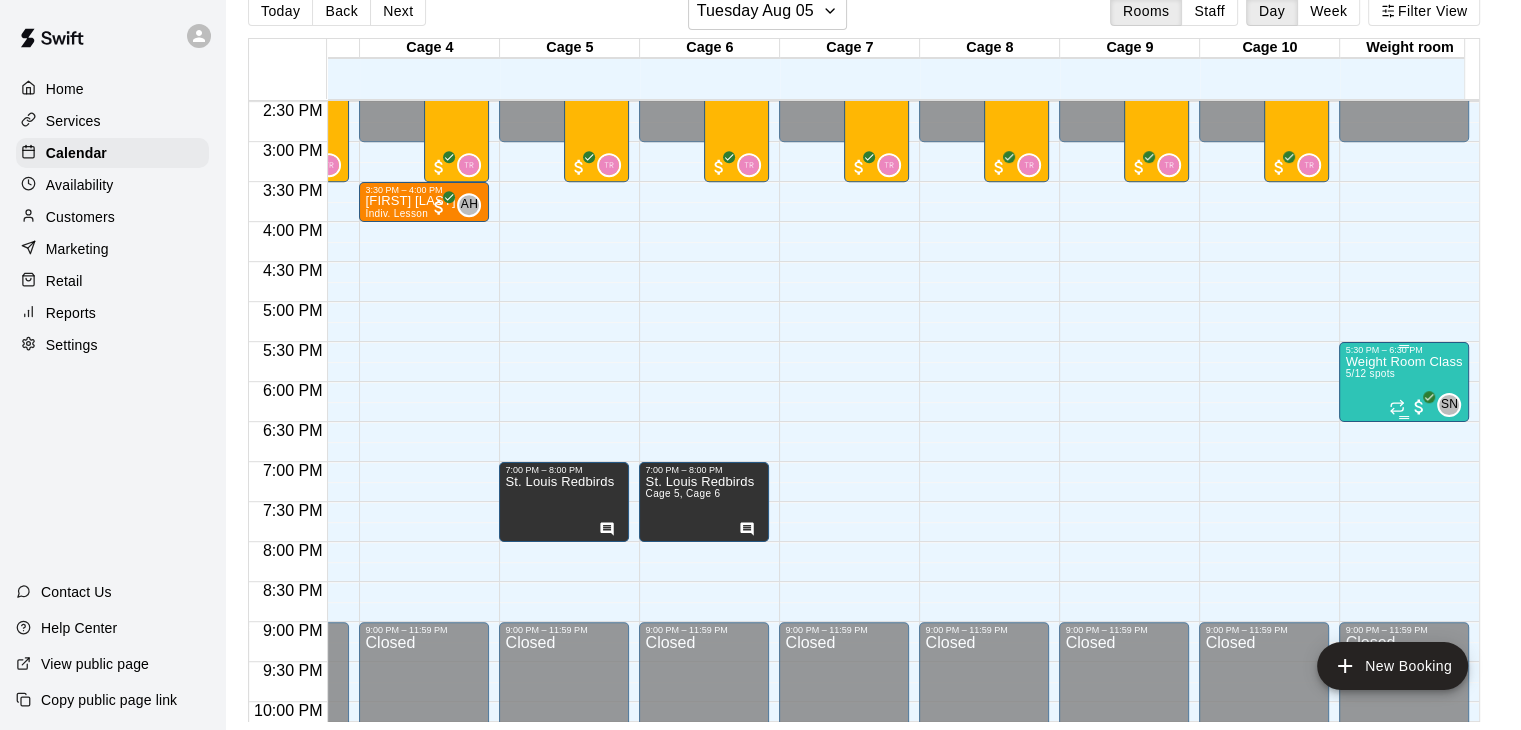 click on "12:00 AM – 3:00 PM Closed 5:30 PM – 6:30 PM Weight Room Class ([DAY_OF_WEEK]) 5/12 spots SN 0 9:00 PM – 11:59 PM Closed" at bounding box center (1404, -98) 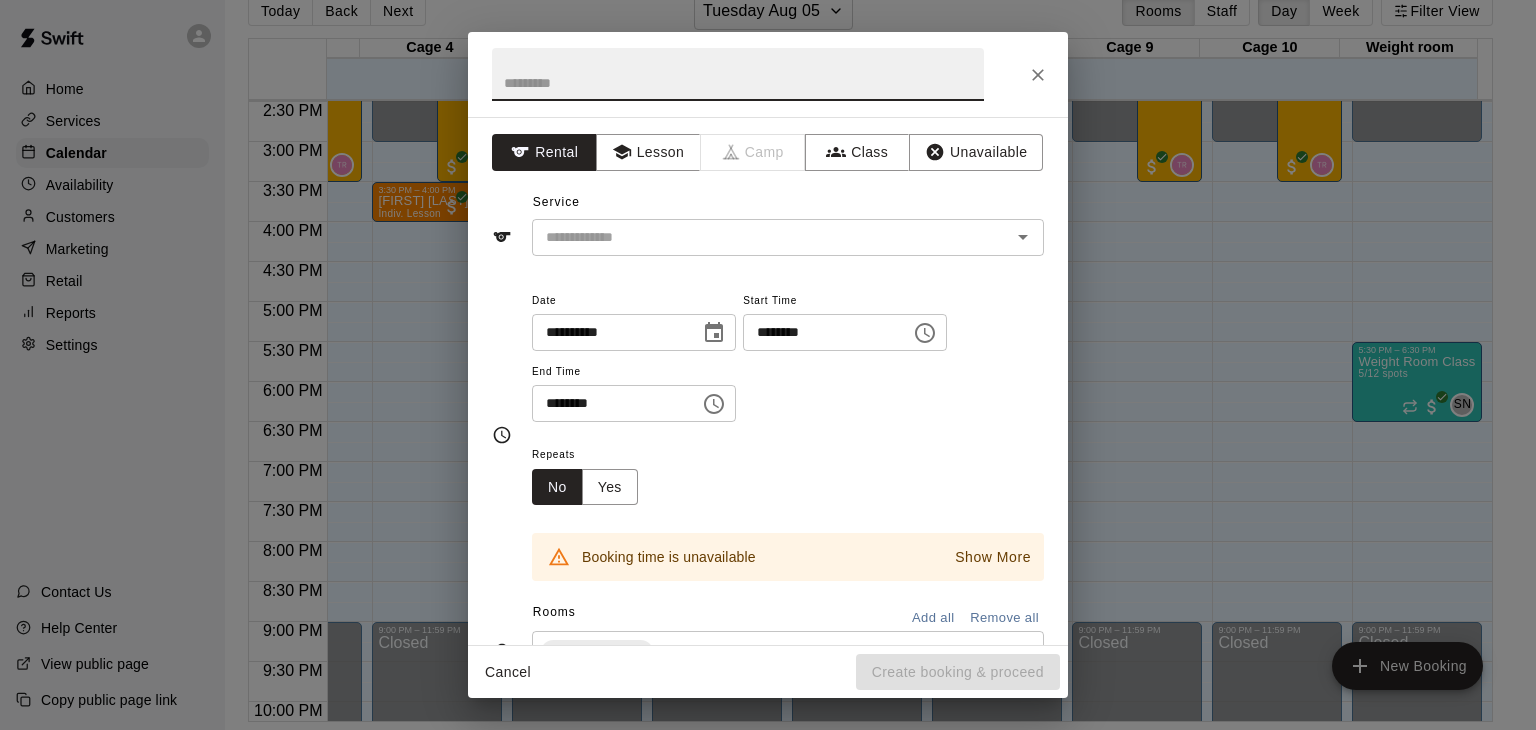 click 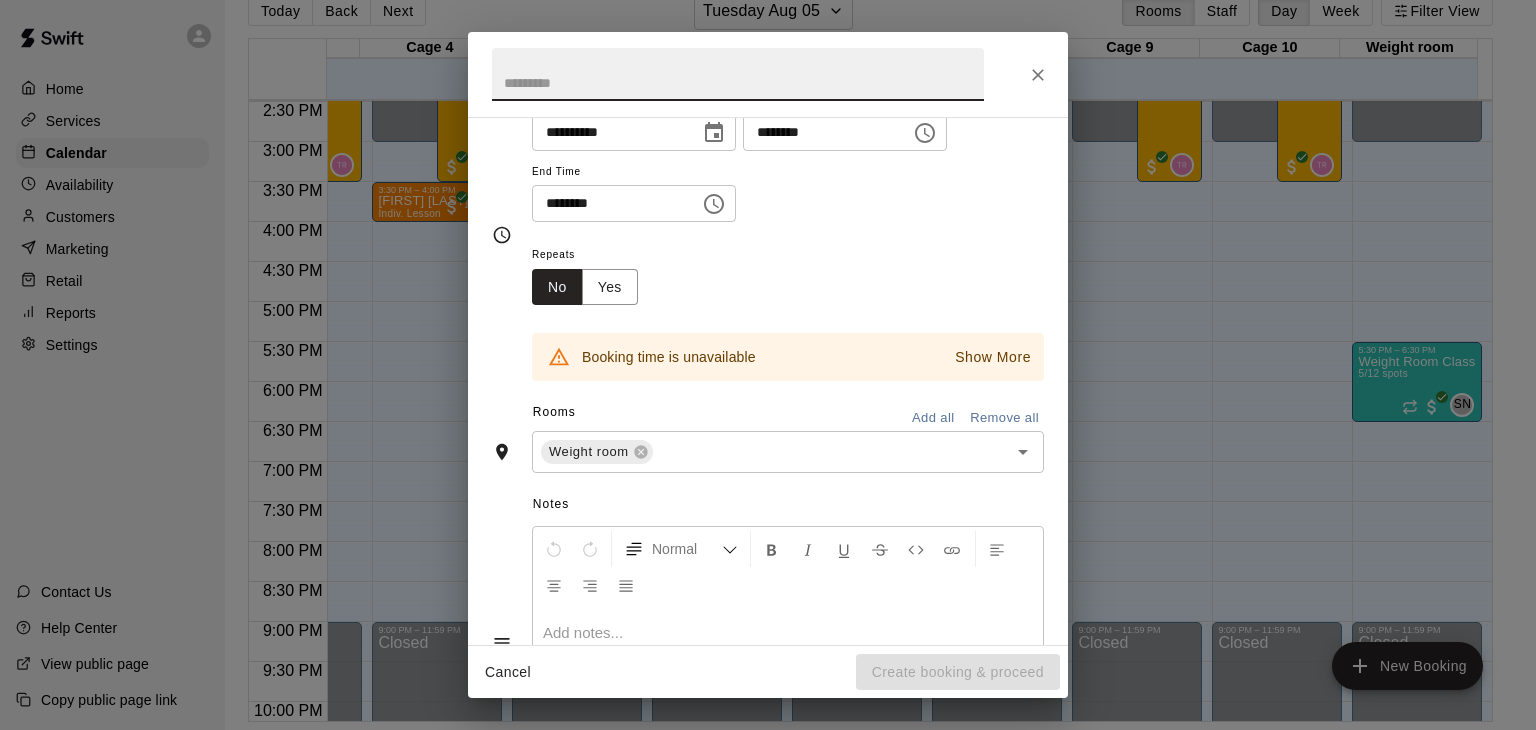 click 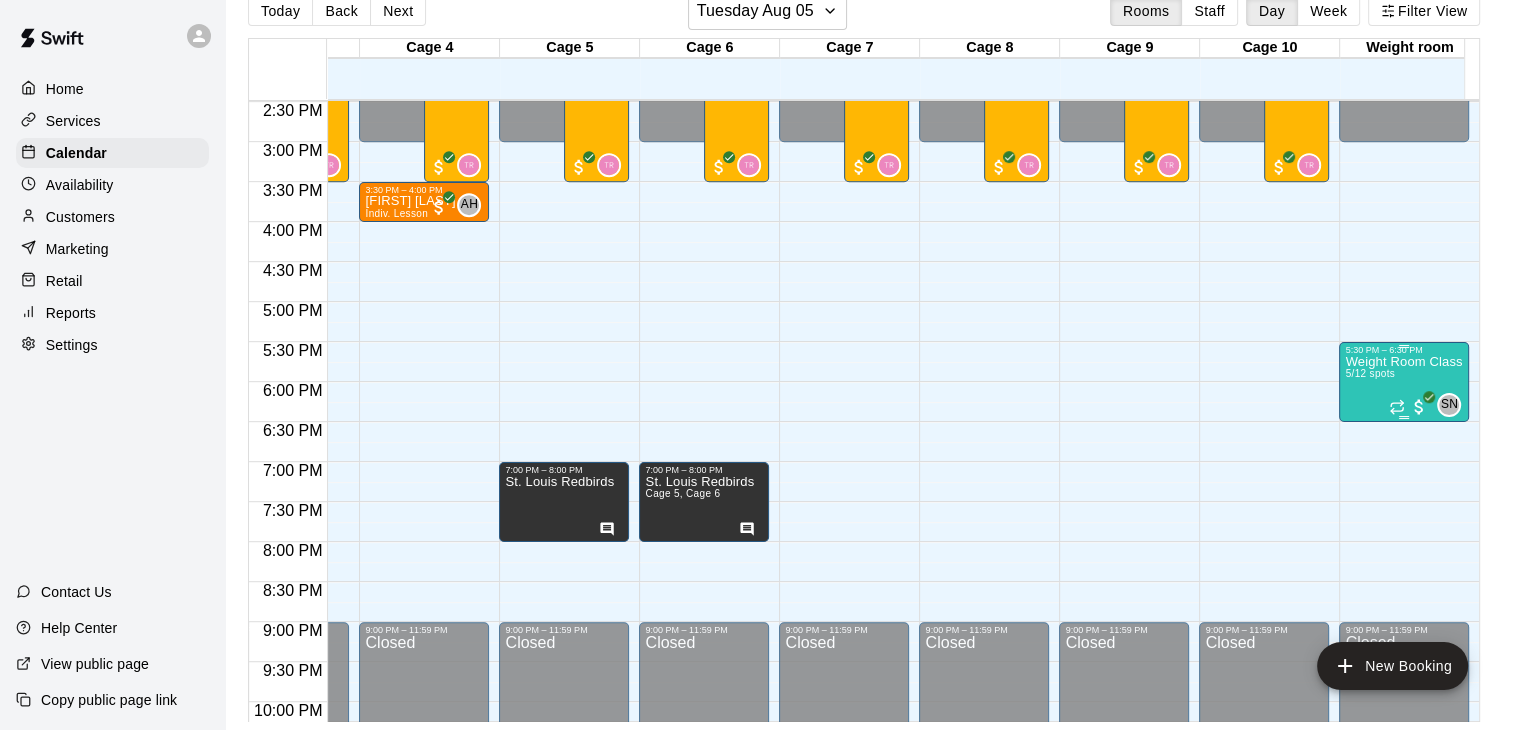click on "5:30 PM – 6:30 PM" at bounding box center (1404, 350) 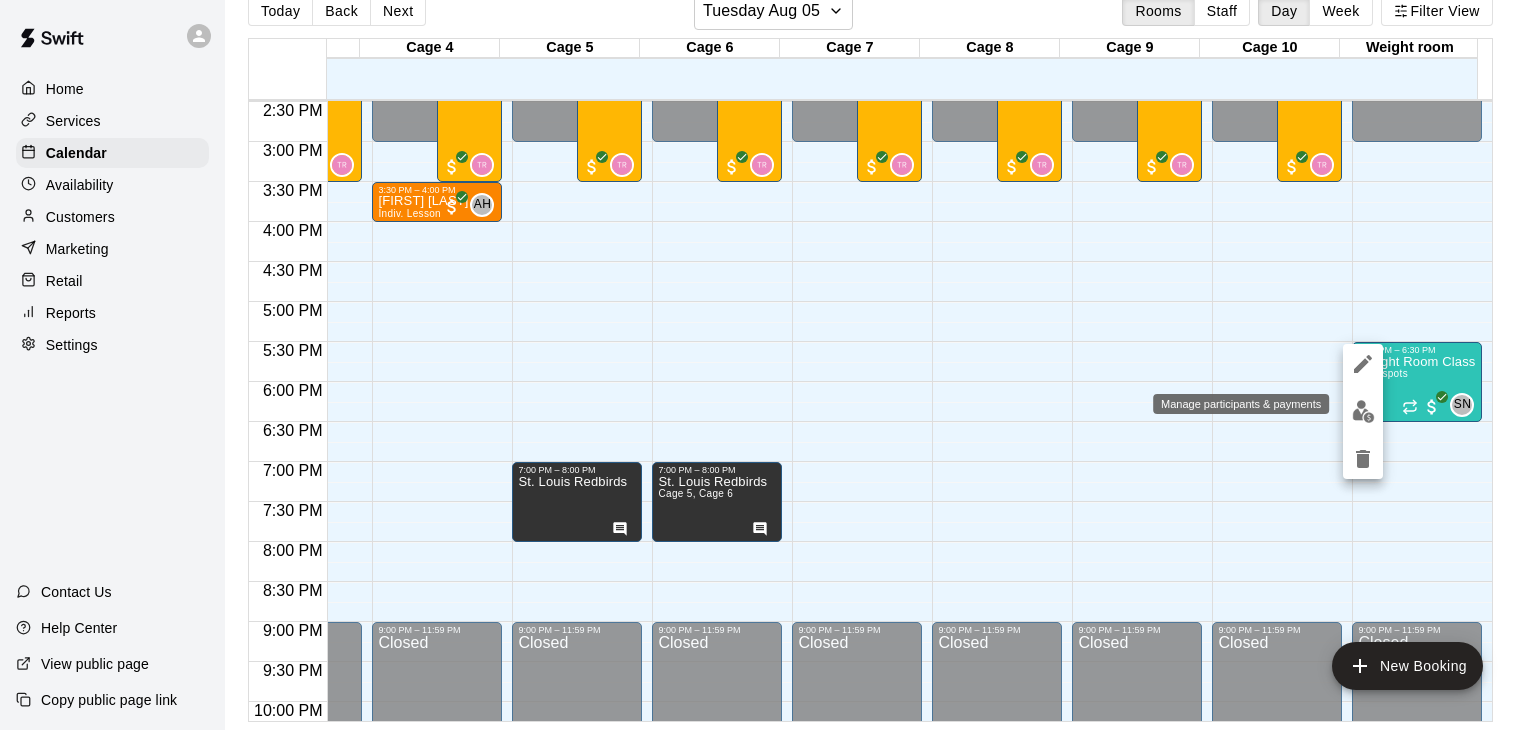 click at bounding box center [1363, 411] 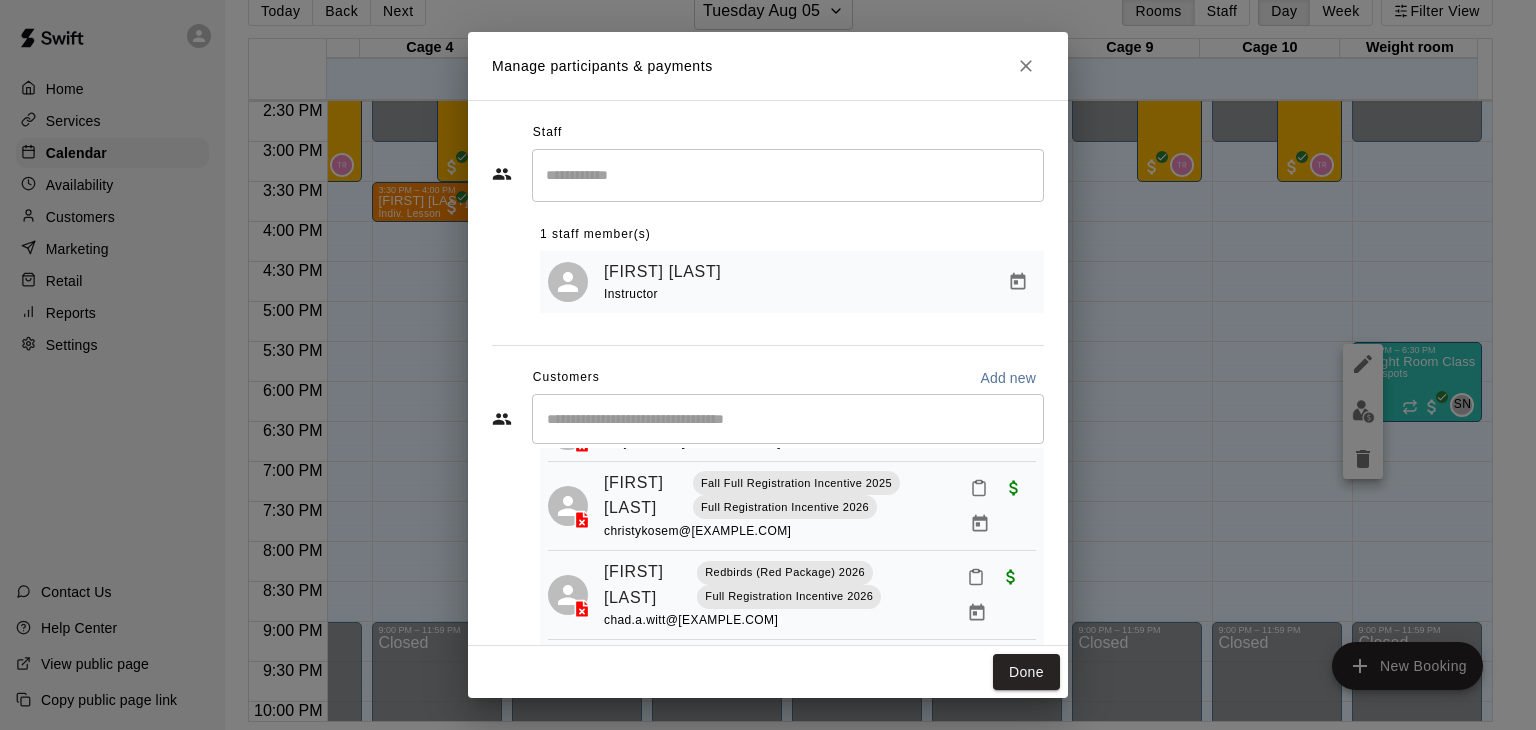 scroll, scrollTop: 269, scrollLeft: 0, axis: vertical 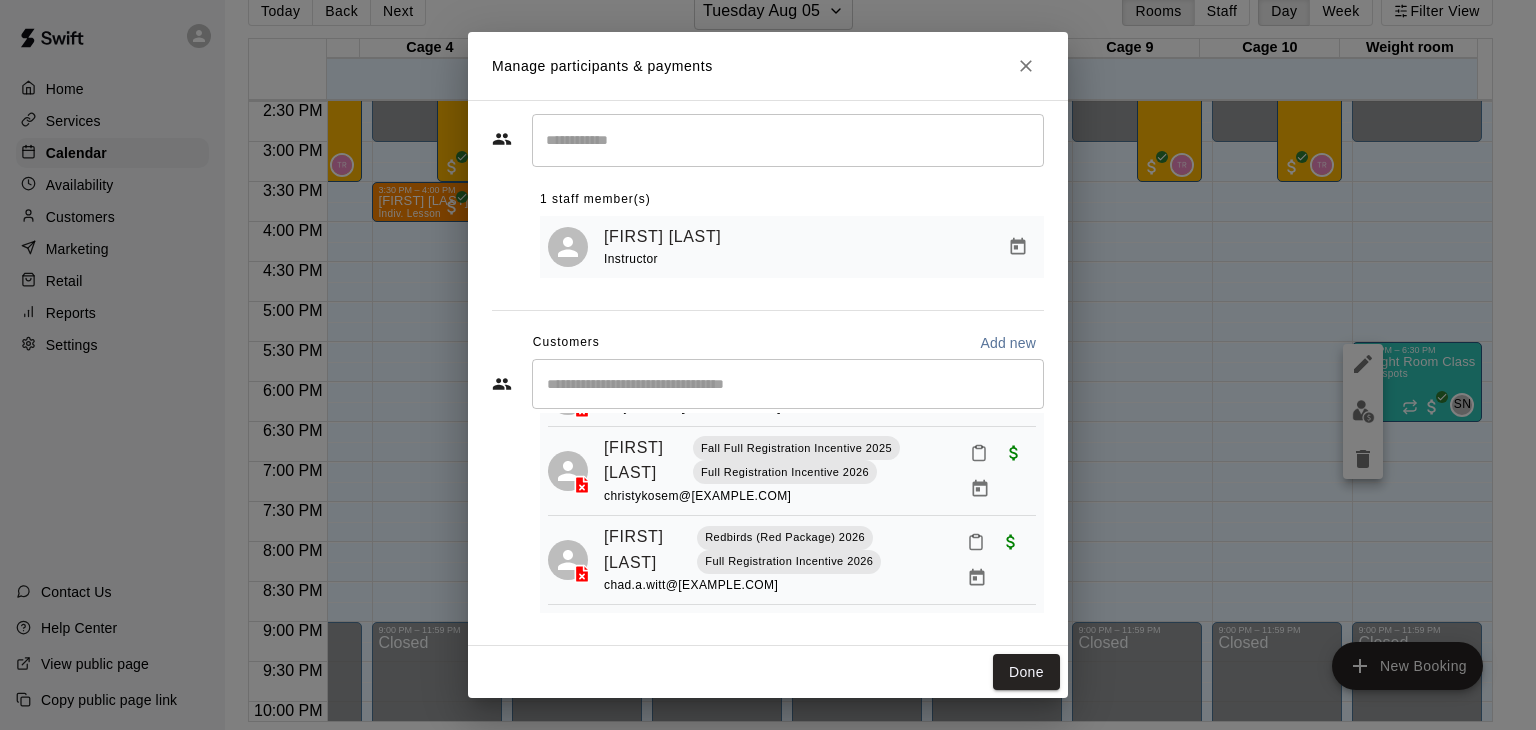 click at bounding box center [1026, 66] 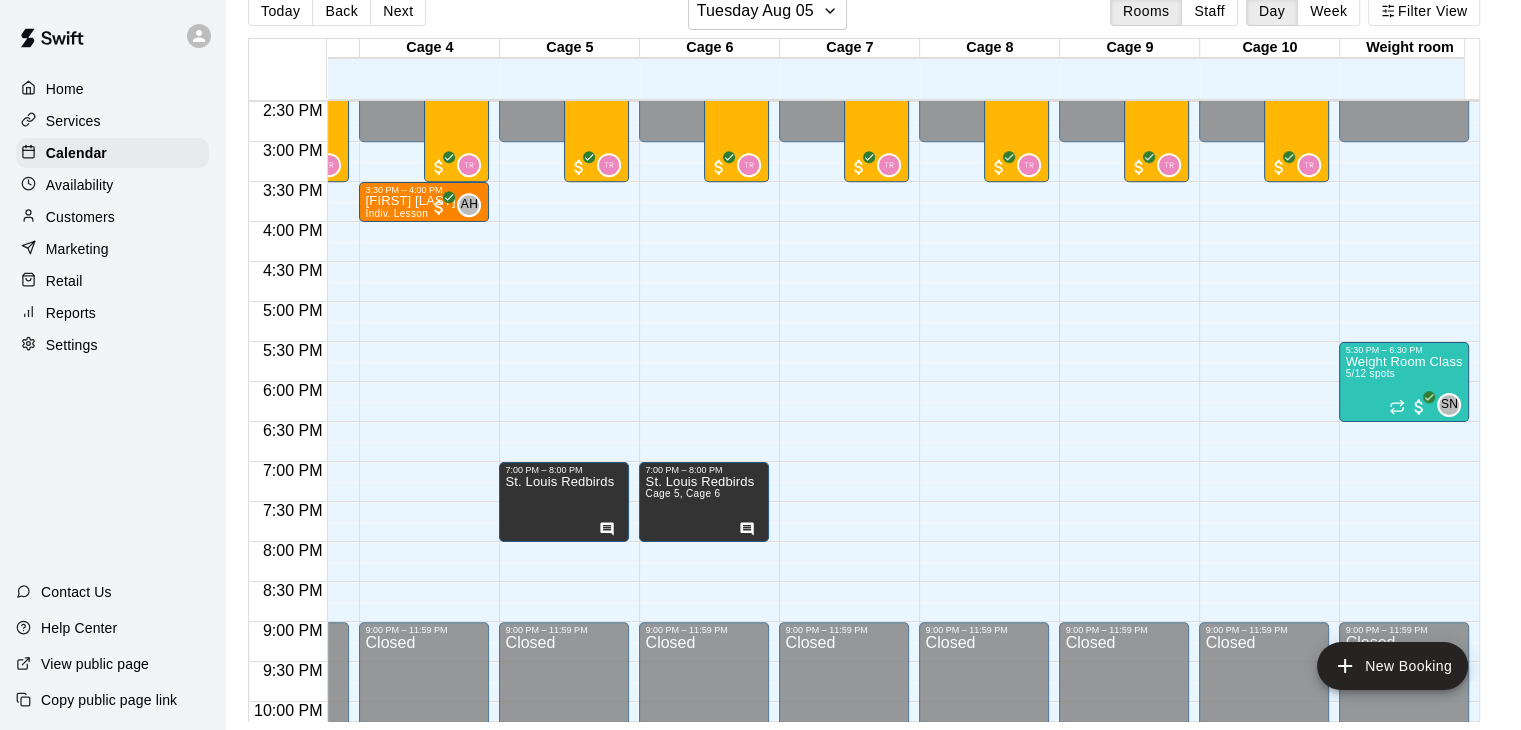 scroll, scrollTop: 1159, scrollLeft: 0, axis: vertical 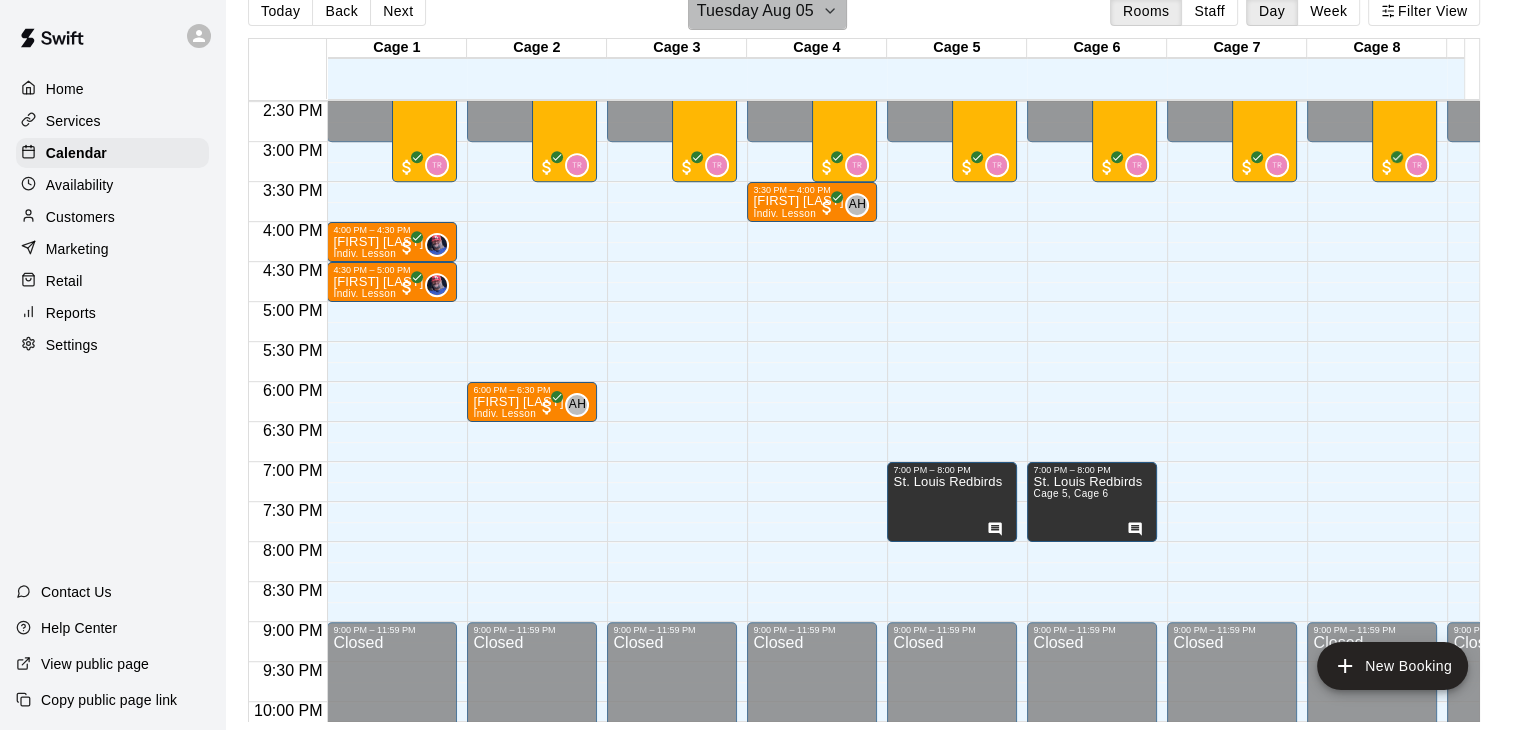 click on "Tuesday Aug 05" at bounding box center (755, 11) 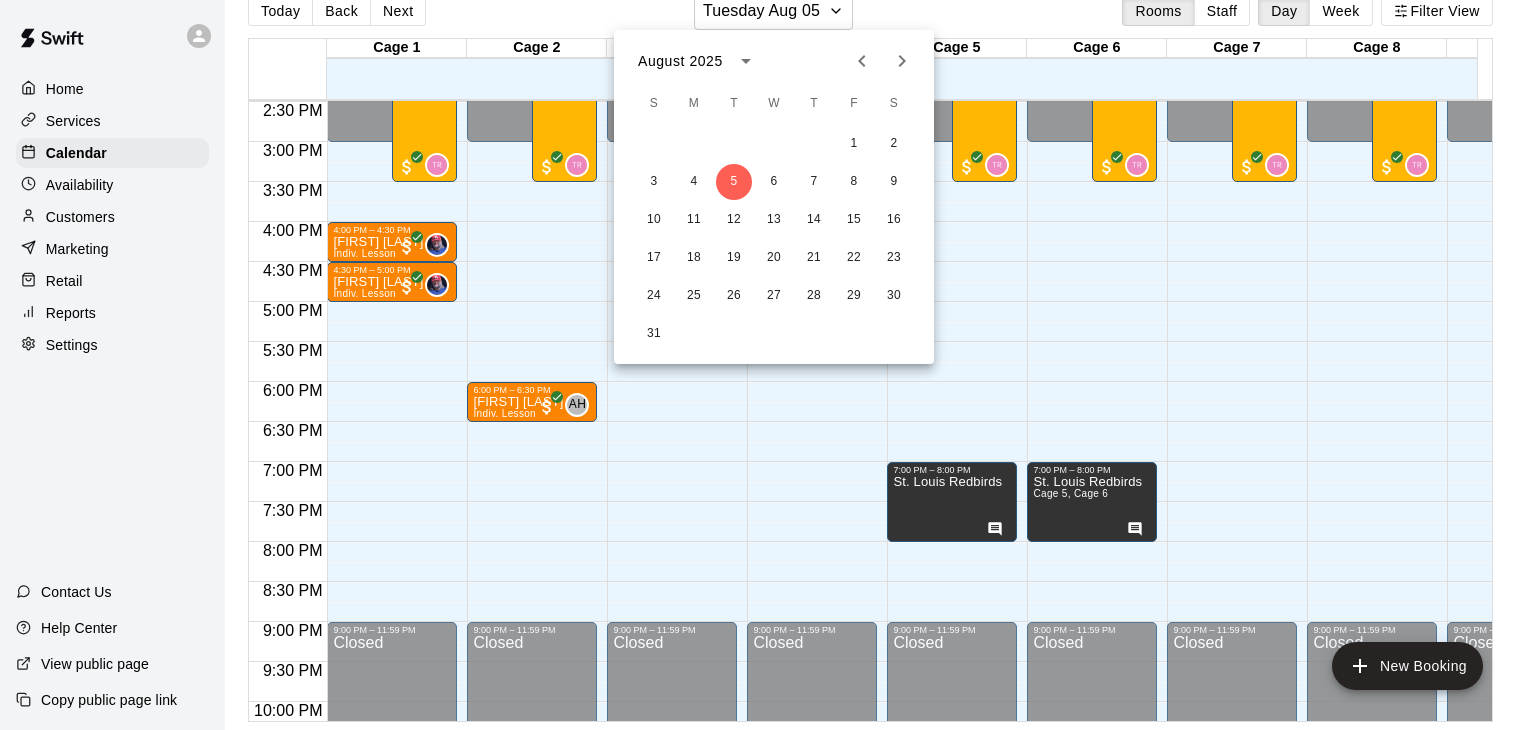 click at bounding box center [768, 365] 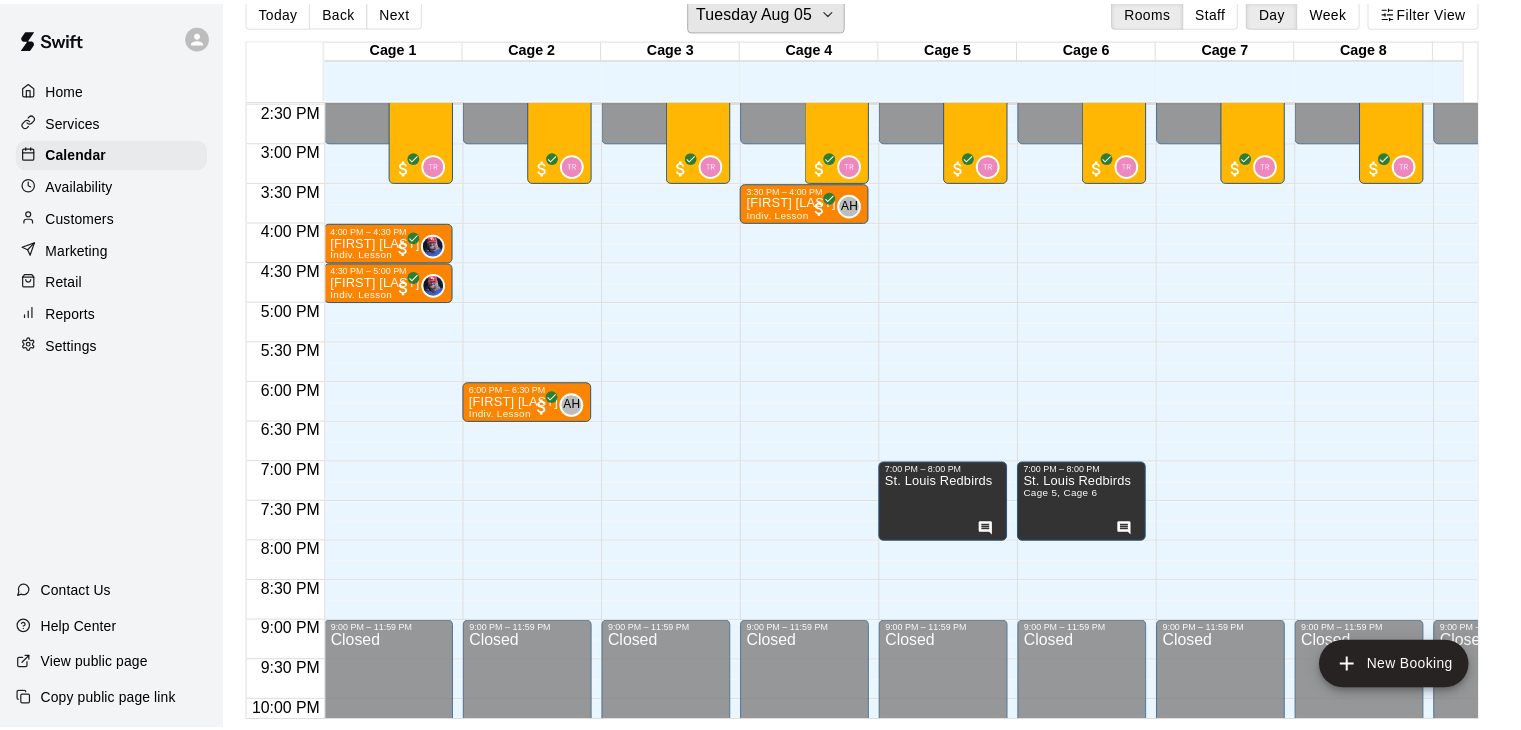 scroll, scrollTop: 24, scrollLeft: 0, axis: vertical 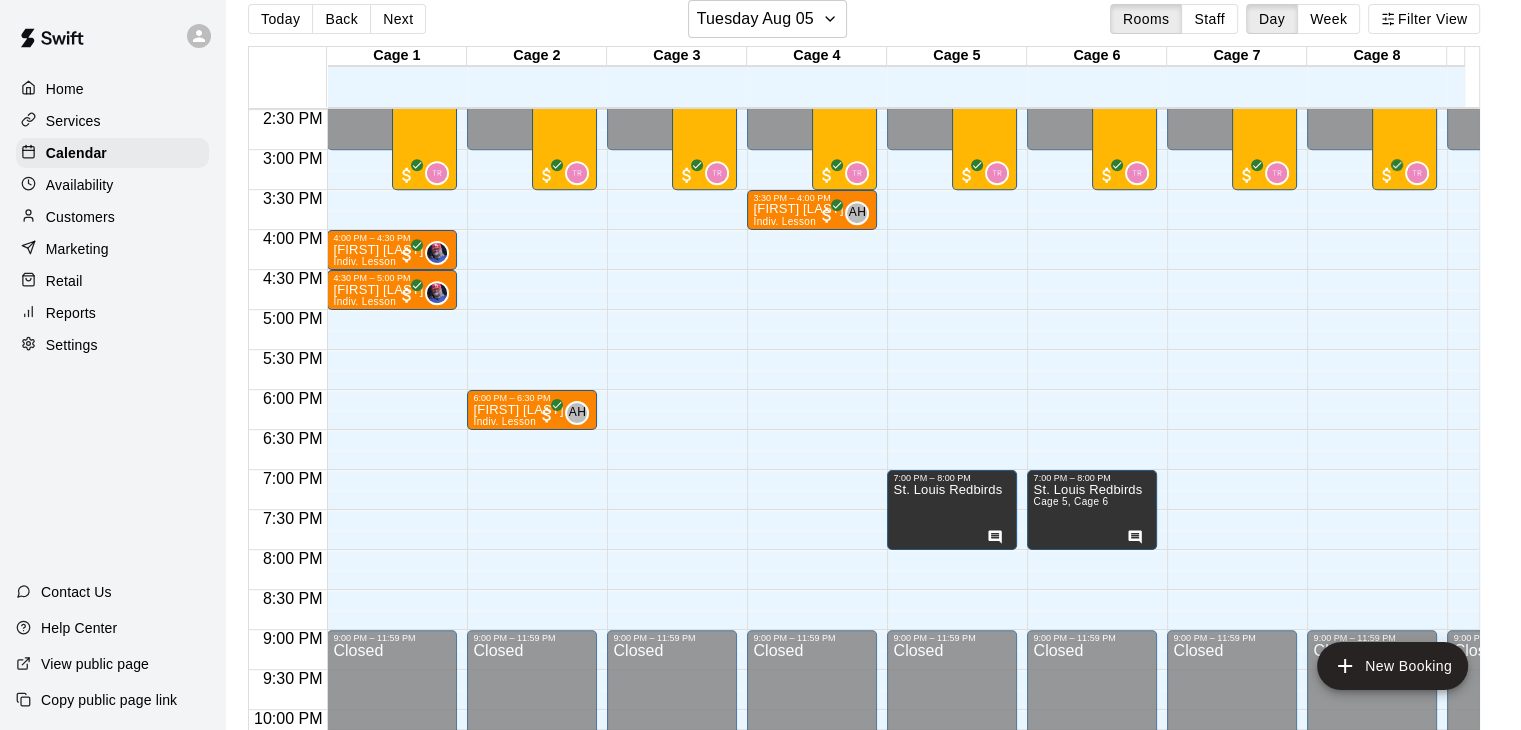 click on "Availability" at bounding box center [112, 185] 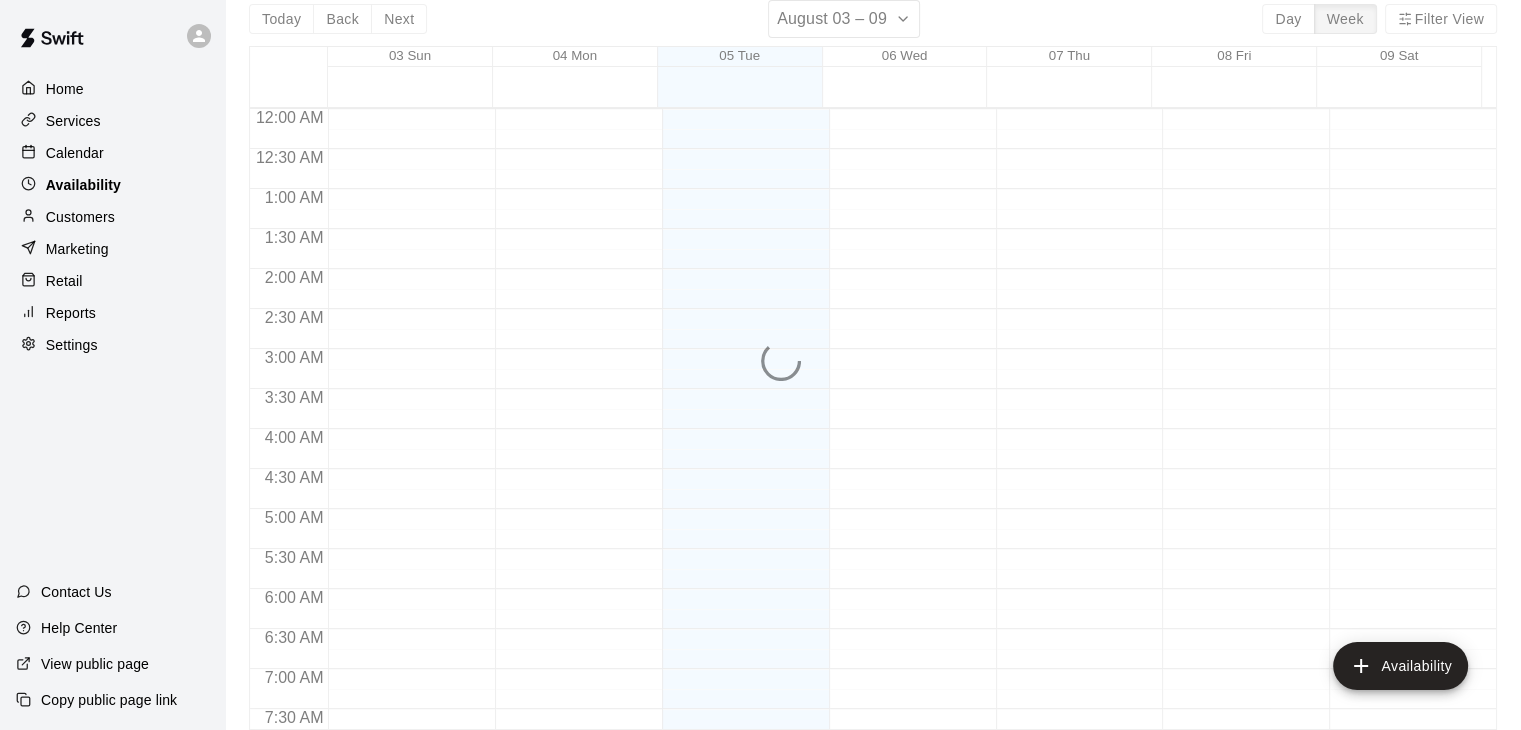 scroll, scrollTop: 0, scrollLeft: 0, axis: both 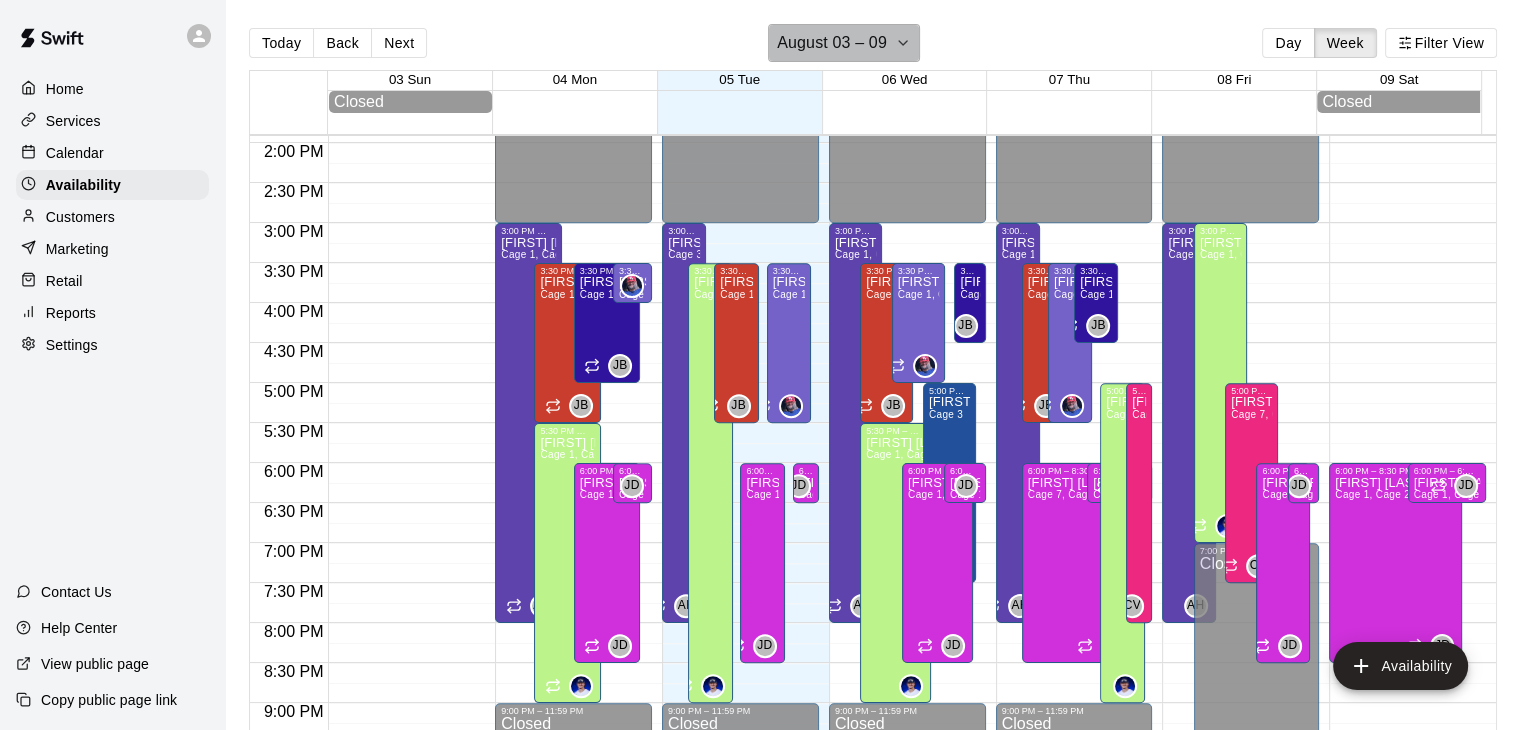 click on "August 03 – 09" at bounding box center (832, 43) 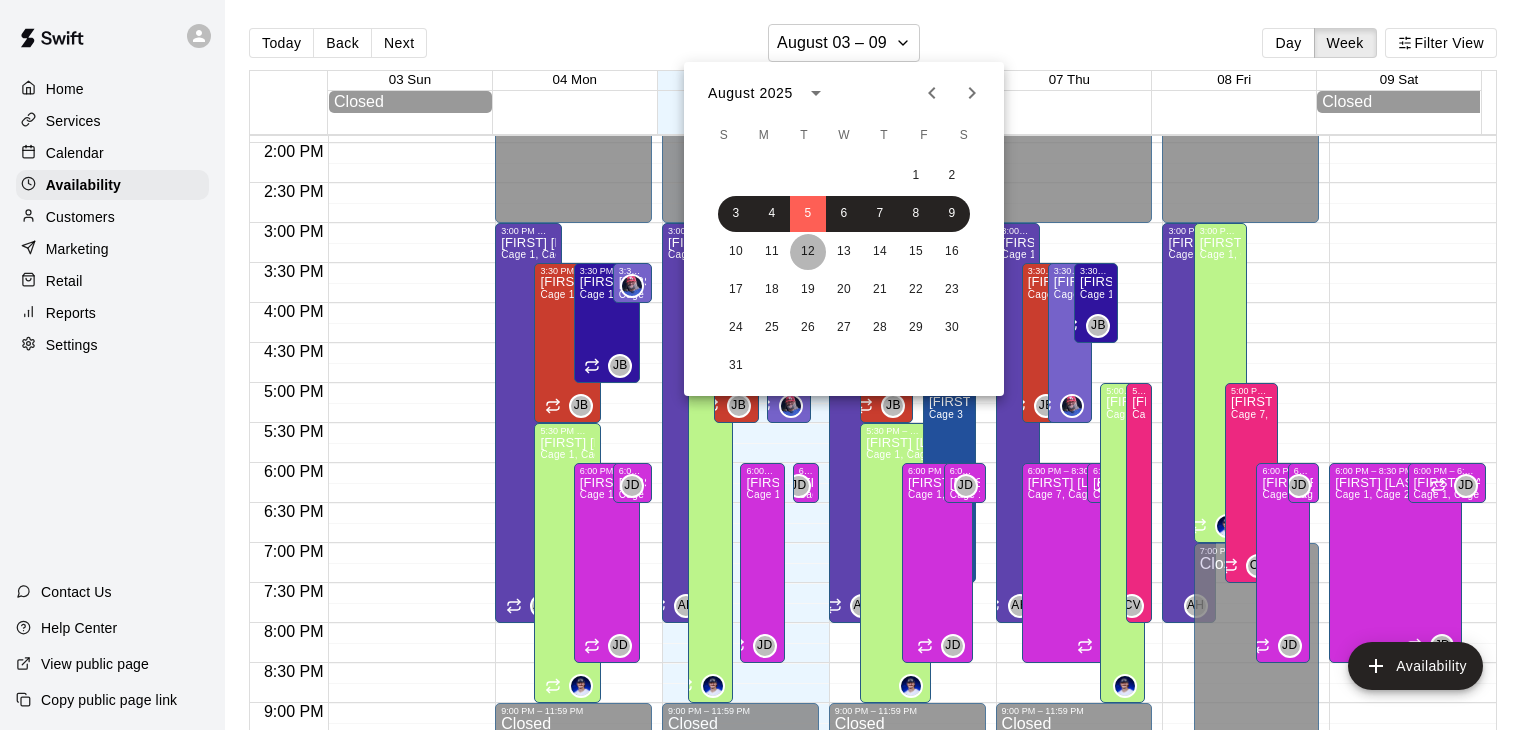 click on "12" at bounding box center [808, 252] 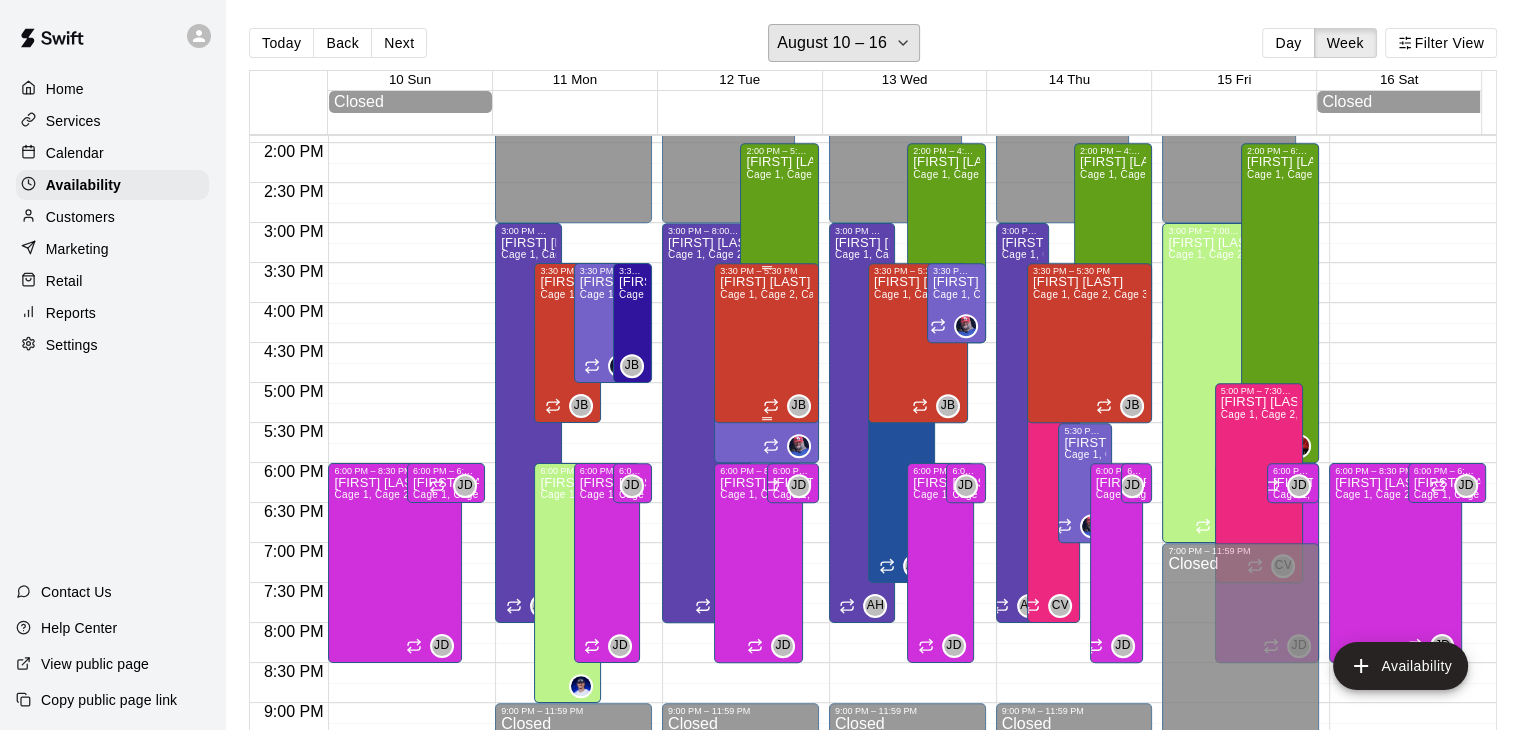 scroll, scrollTop: 1189, scrollLeft: 0, axis: vertical 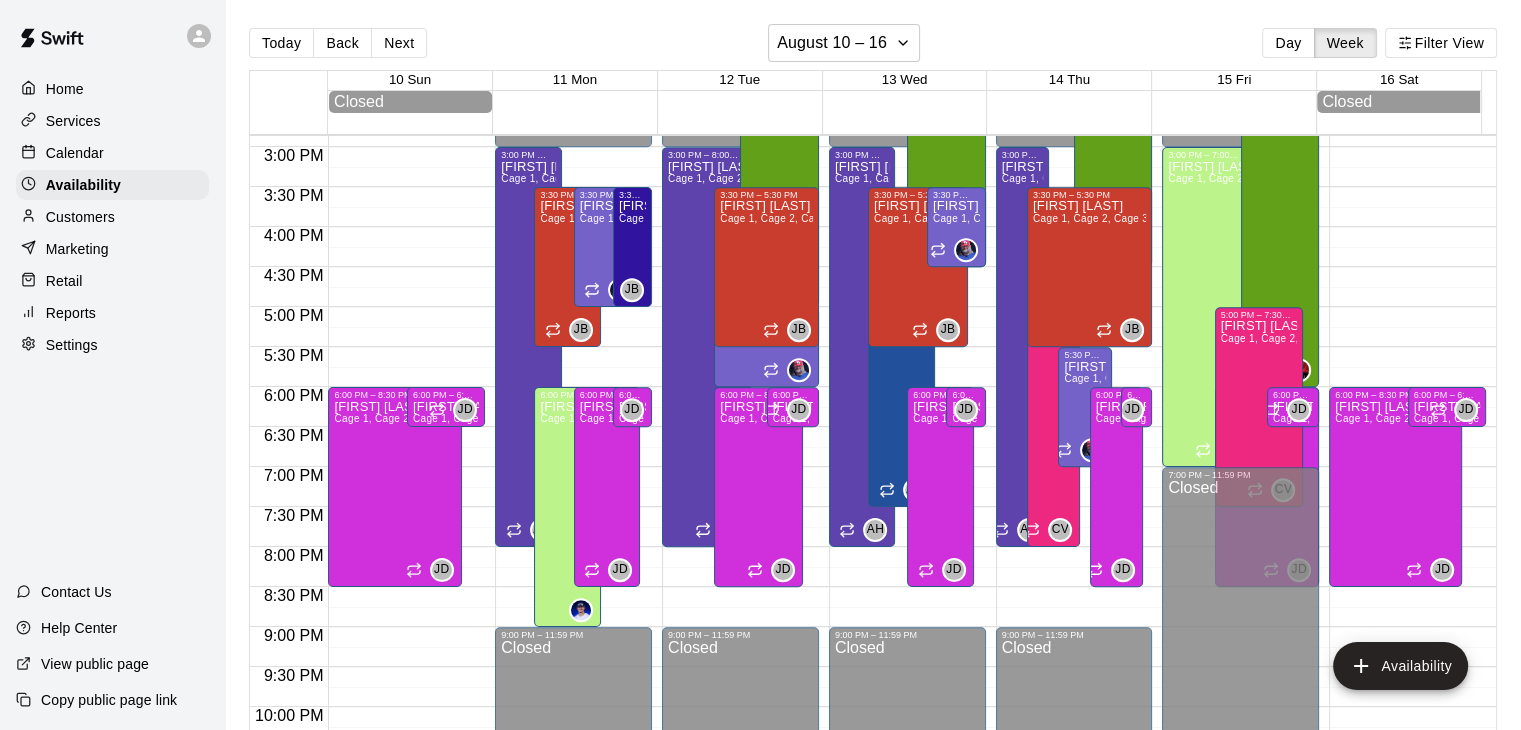 click on "Today Back Next August 10 – 16 Day Week Filter View" at bounding box center [873, 47] 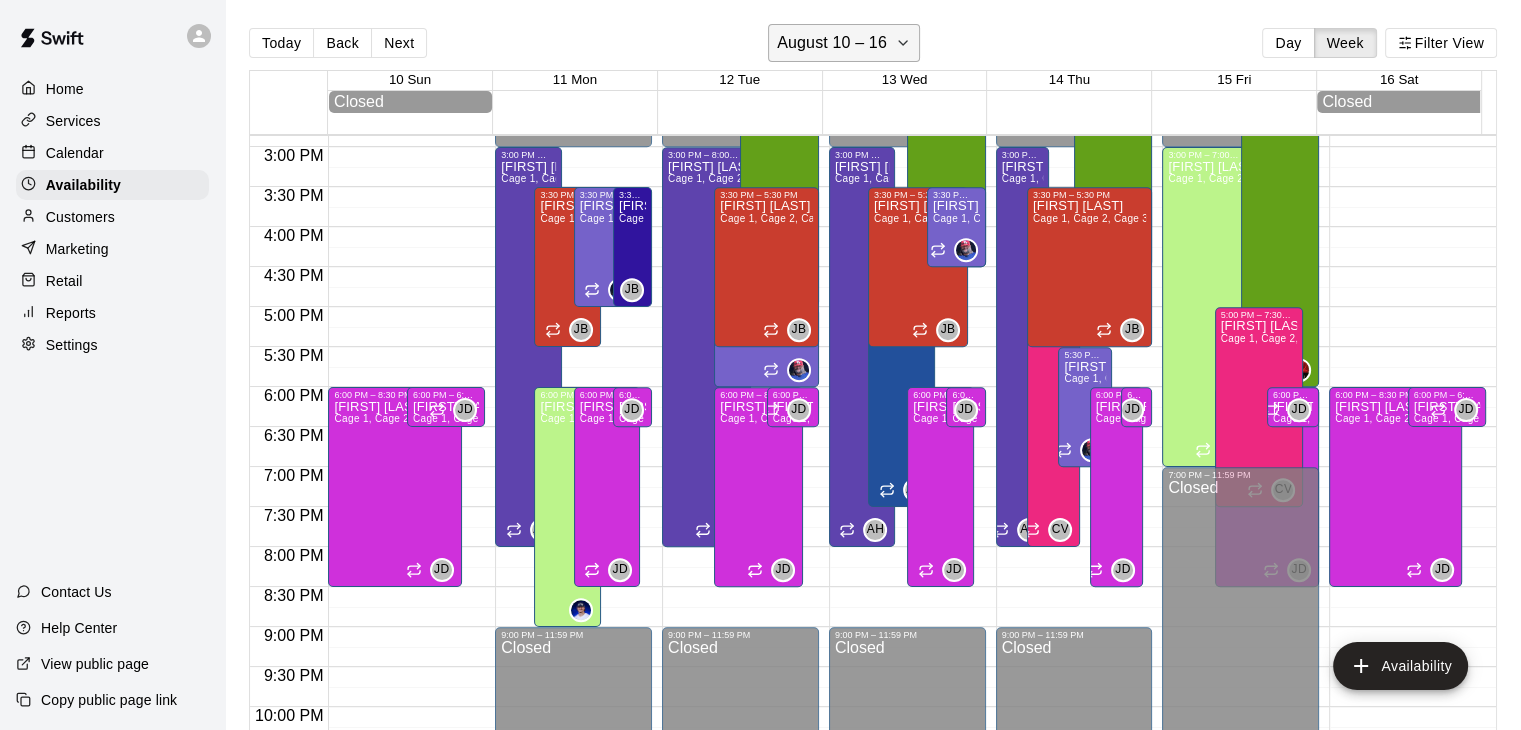 click on "August 10 – 16" at bounding box center (832, 43) 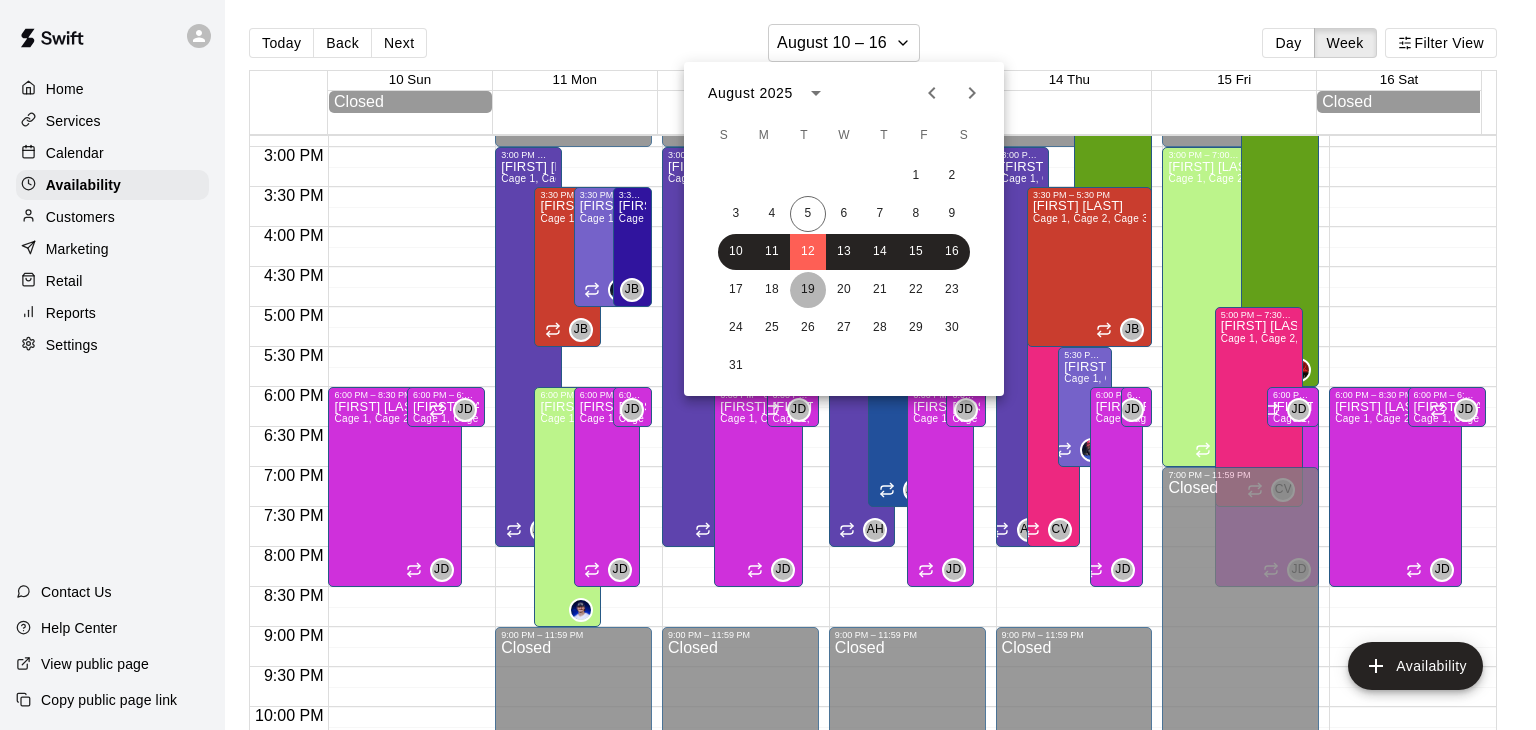 click on "19" at bounding box center (808, 290) 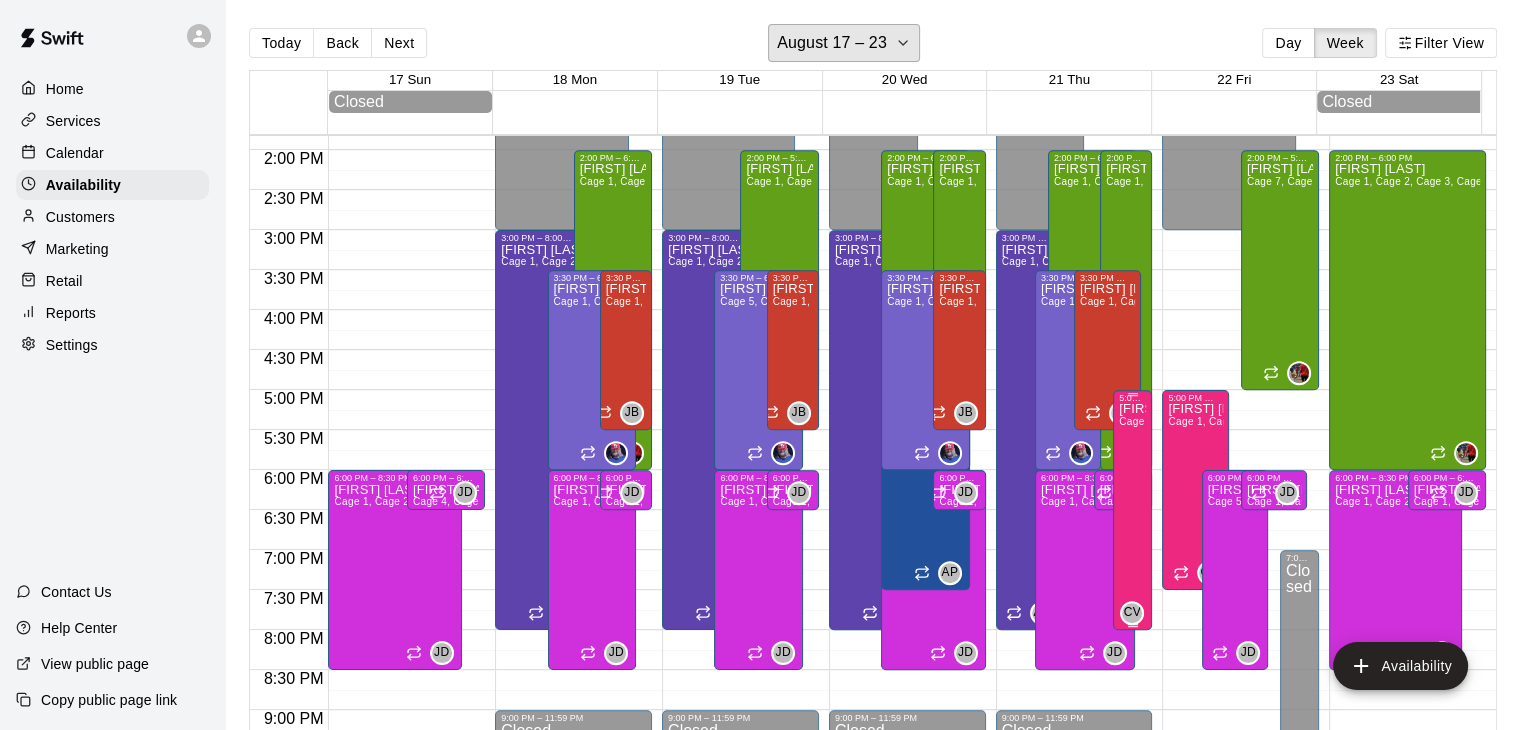 scroll, scrollTop: 1101, scrollLeft: 0, axis: vertical 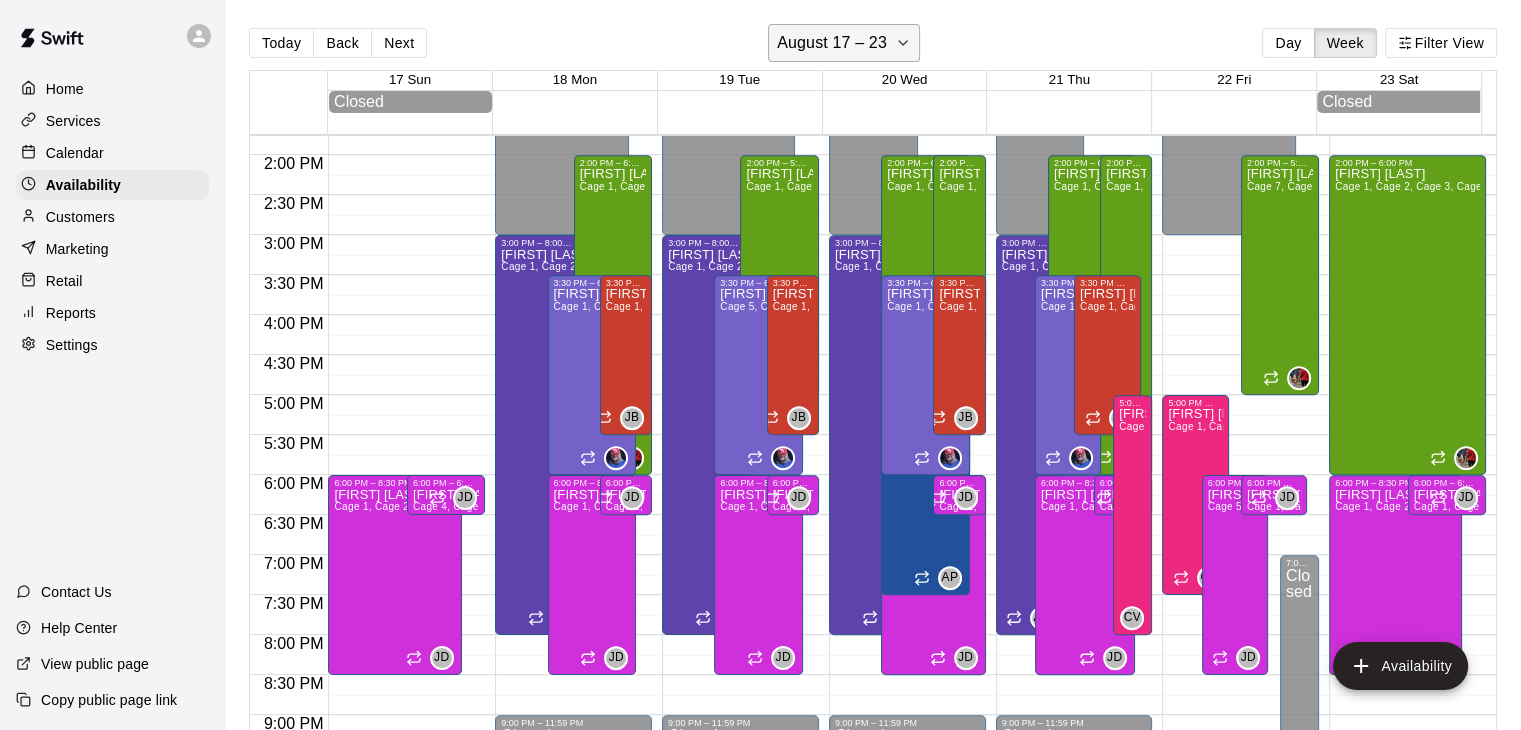 click on "August 17 – 23" at bounding box center (832, 43) 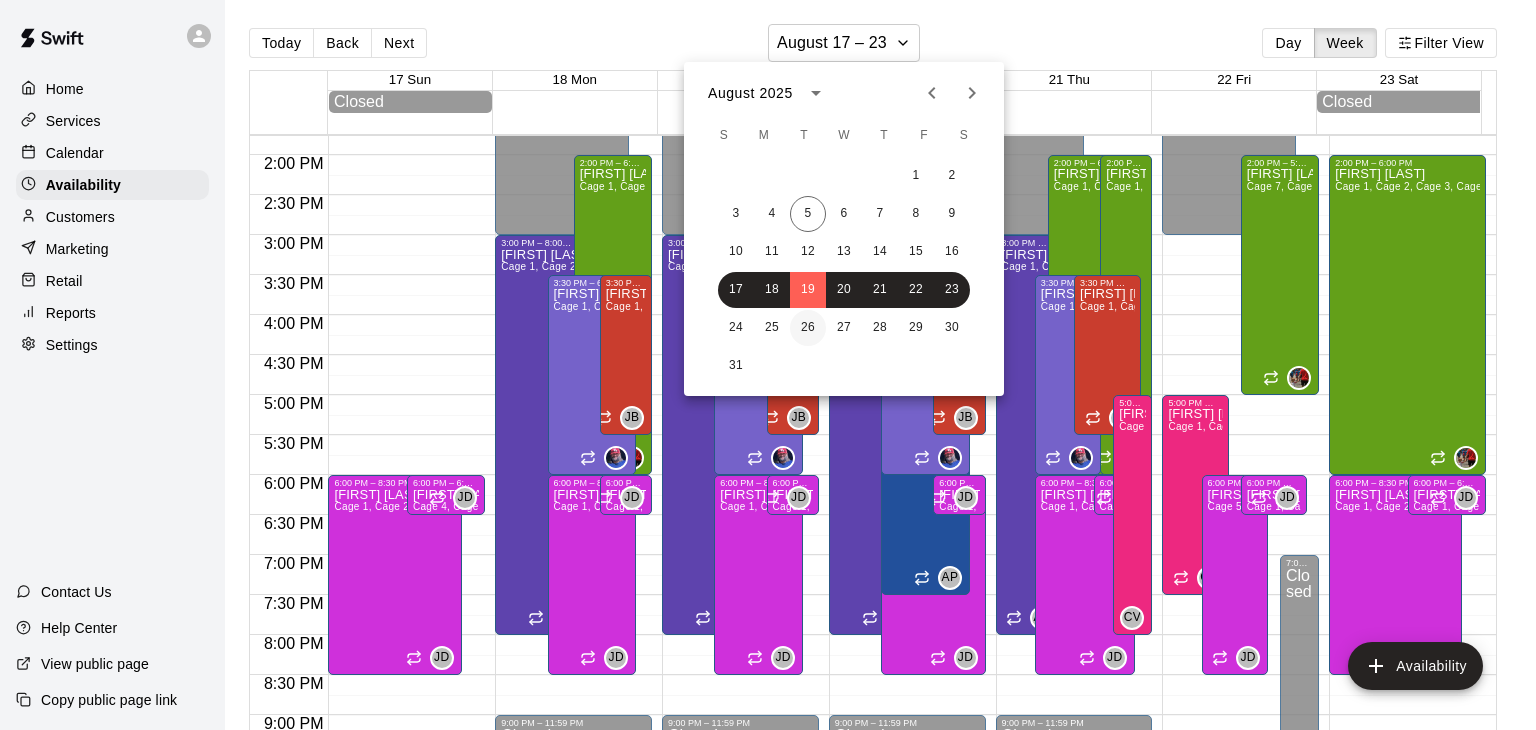 click on "26" at bounding box center (808, 328) 